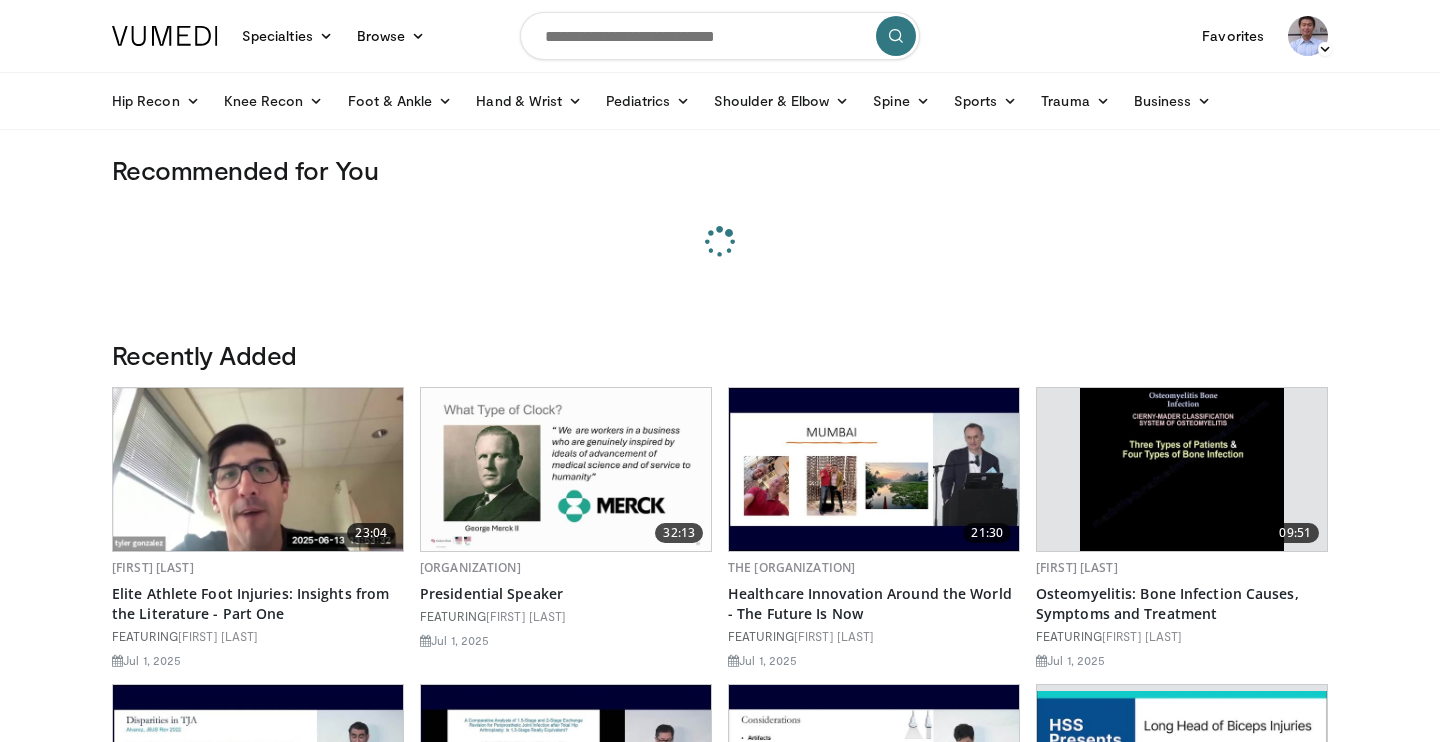 scroll, scrollTop: 0, scrollLeft: 0, axis: both 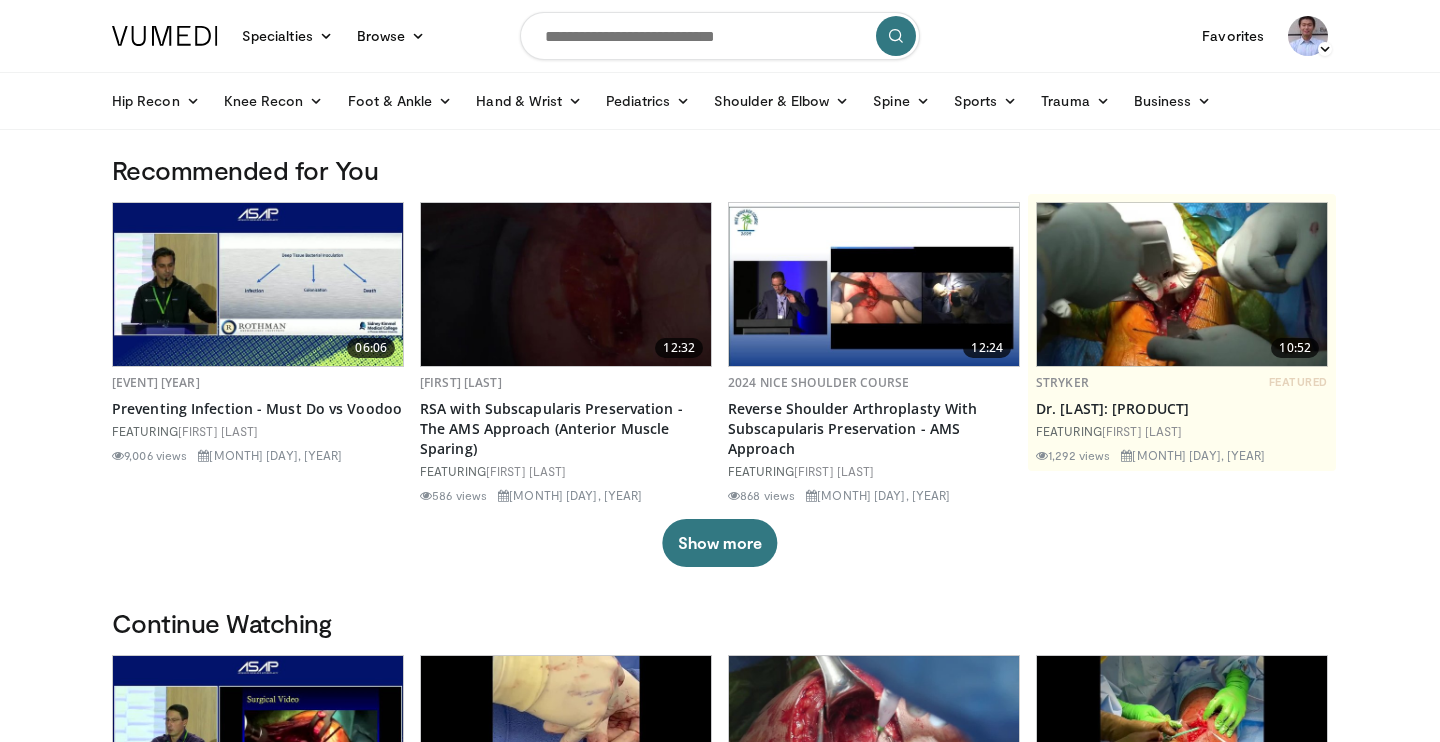 click at bounding box center [720, 36] 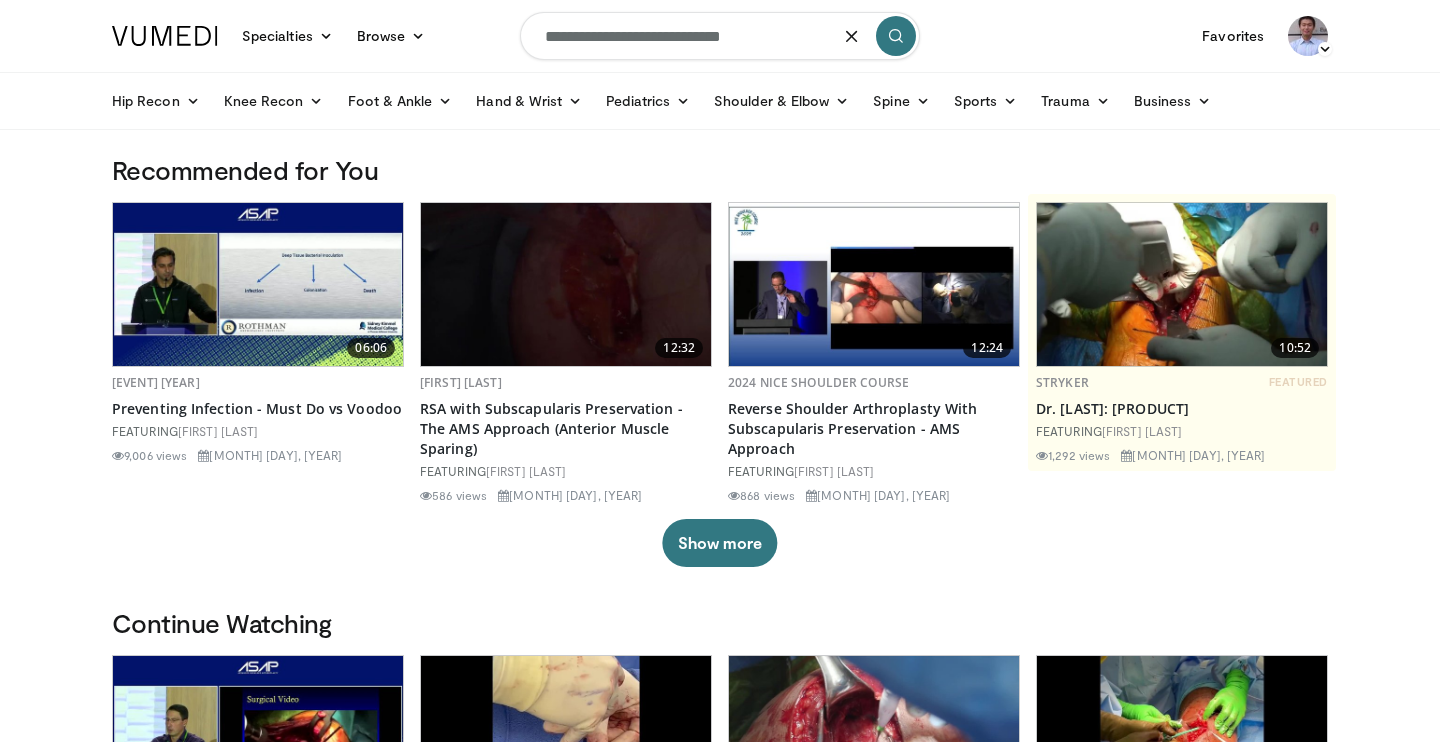 click on "**********" at bounding box center (720, 36) 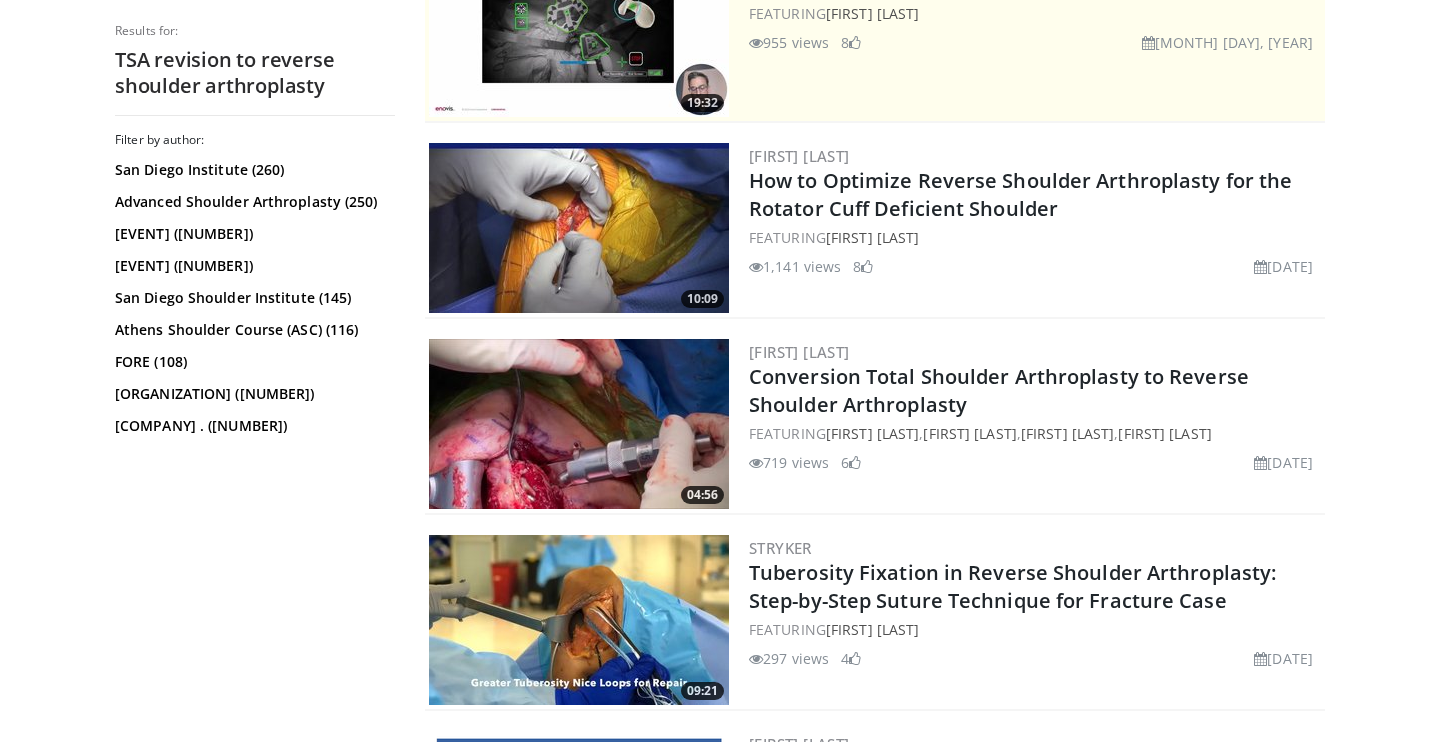 scroll, scrollTop: 477, scrollLeft: 0, axis: vertical 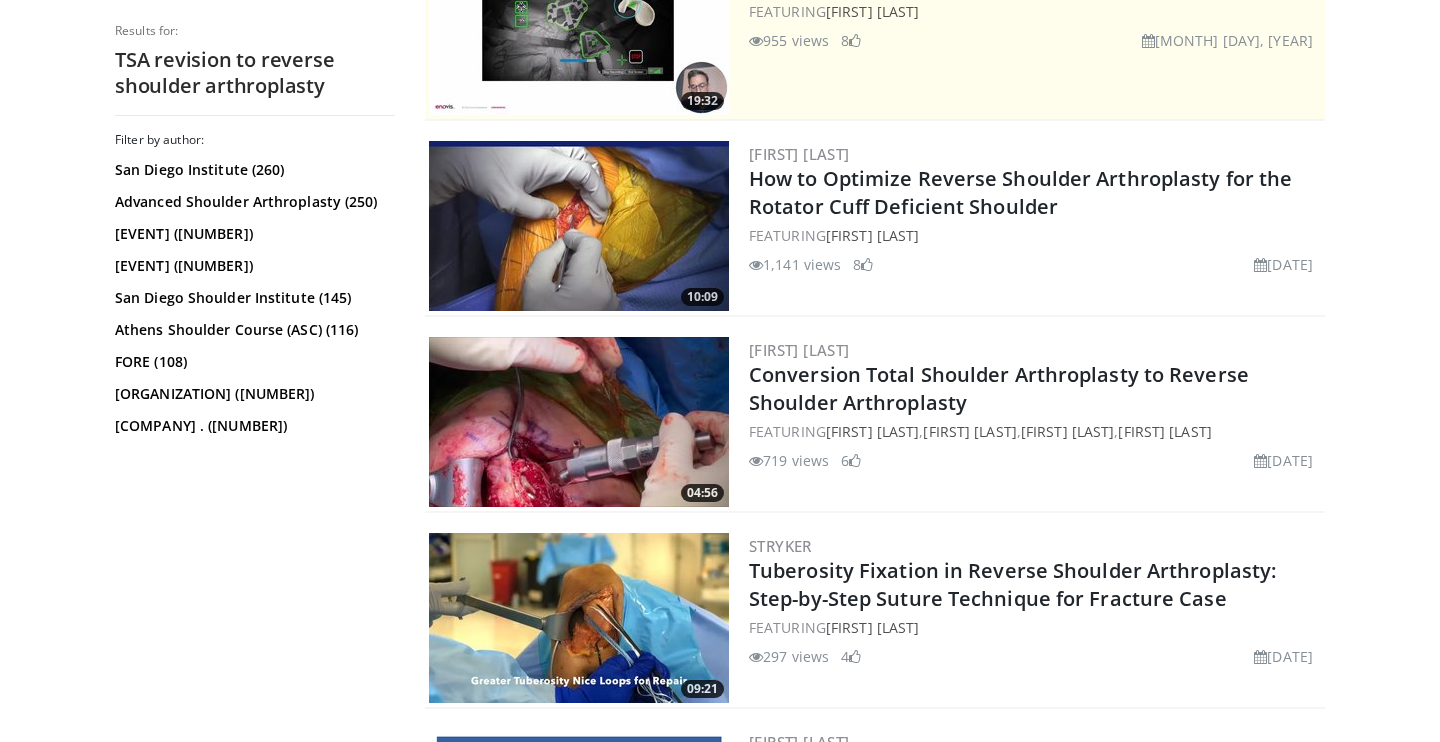 click at bounding box center [579, 422] 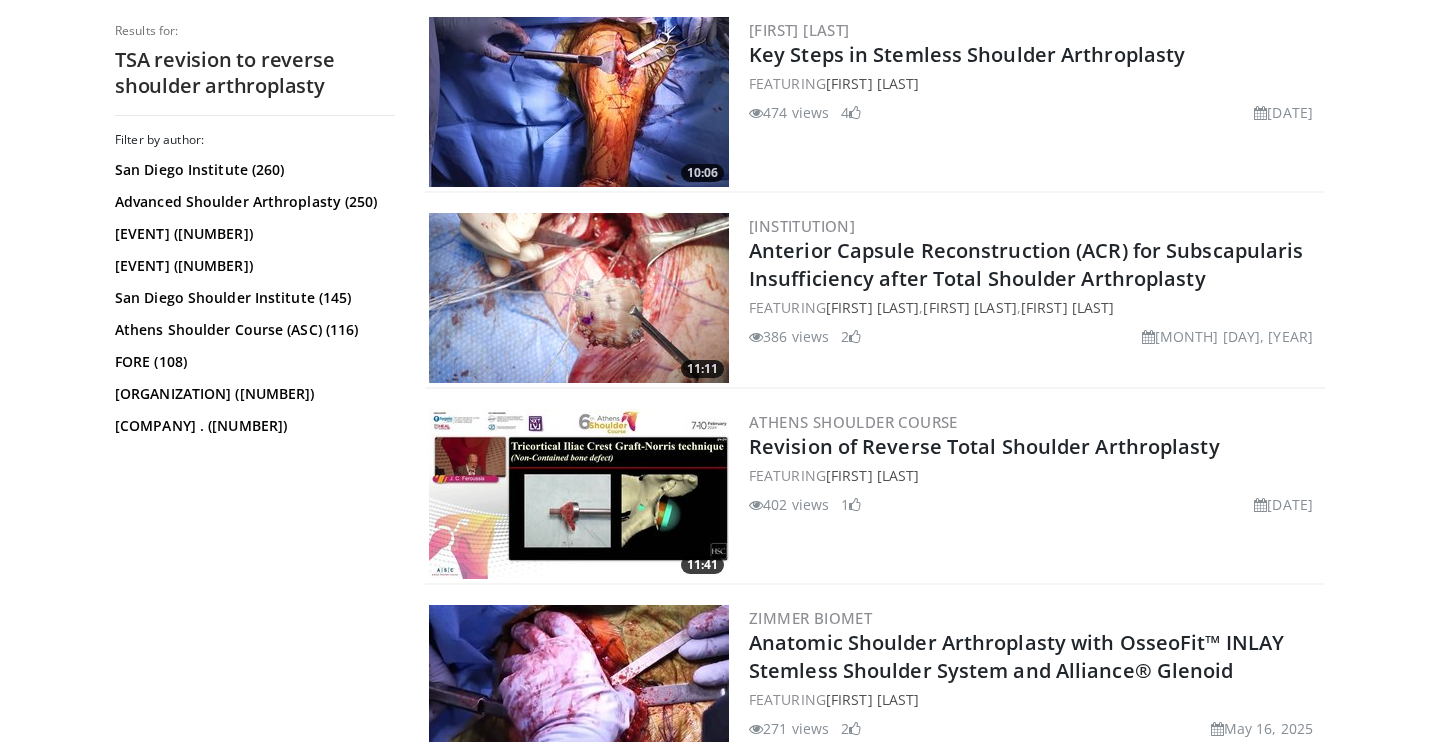 scroll, scrollTop: 1997, scrollLeft: 0, axis: vertical 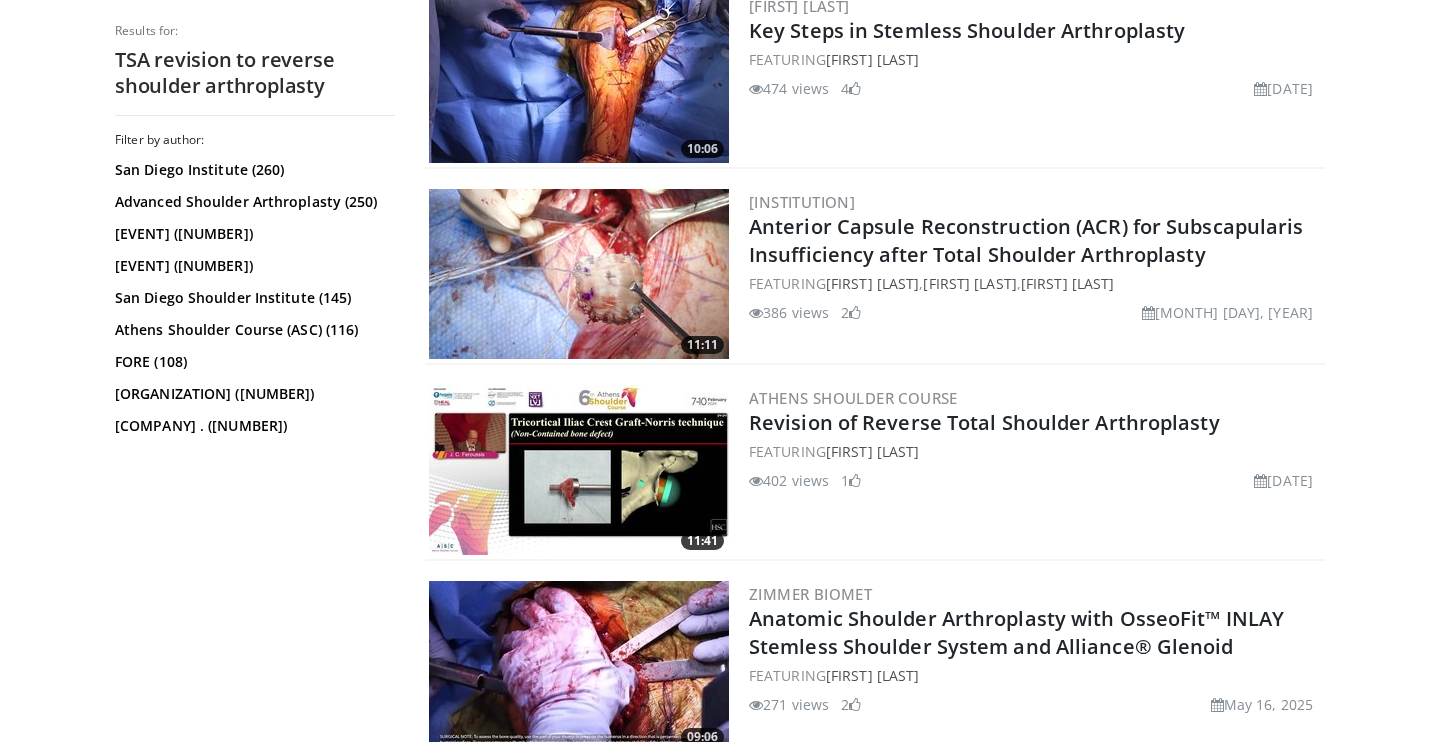 click at bounding box center [579, 470] 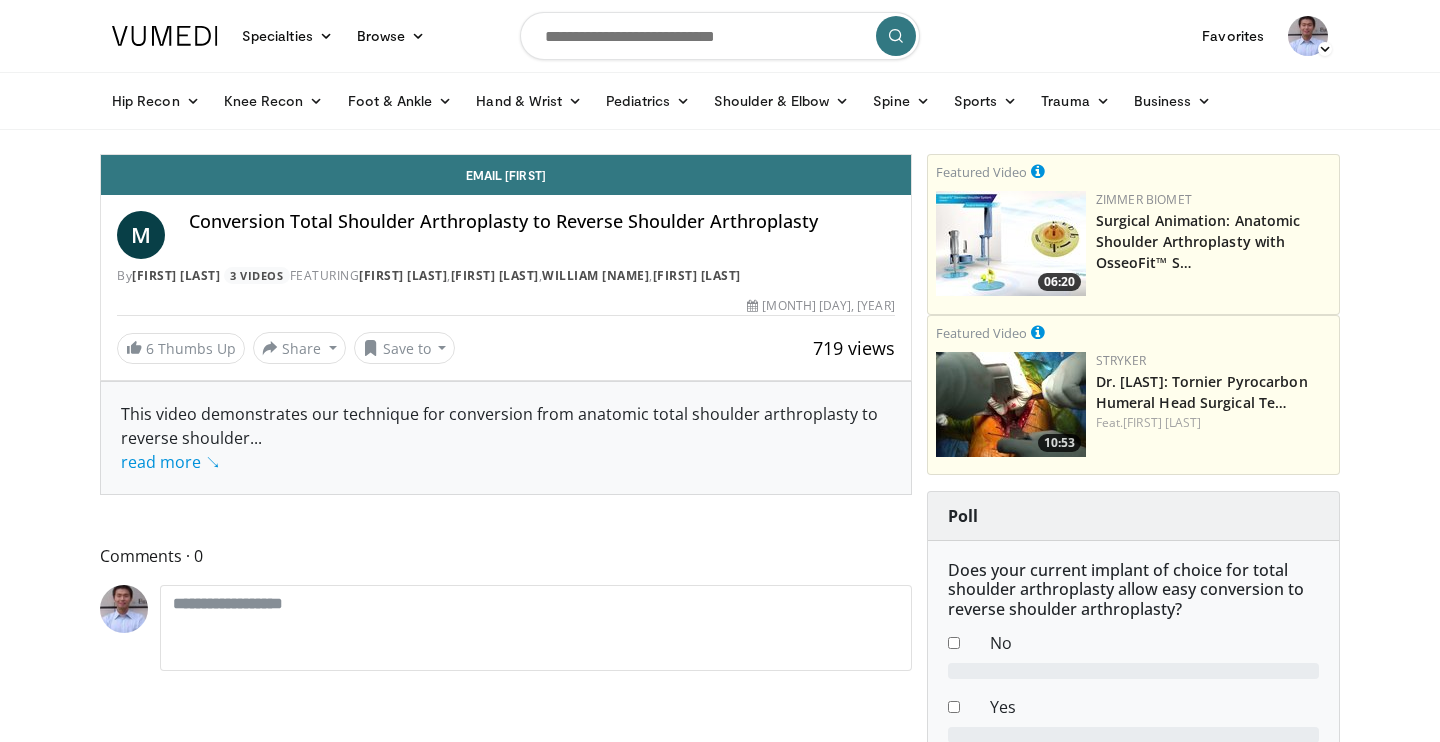 scroll, scrollTop: 0, scrollLeft: 0, axis: both 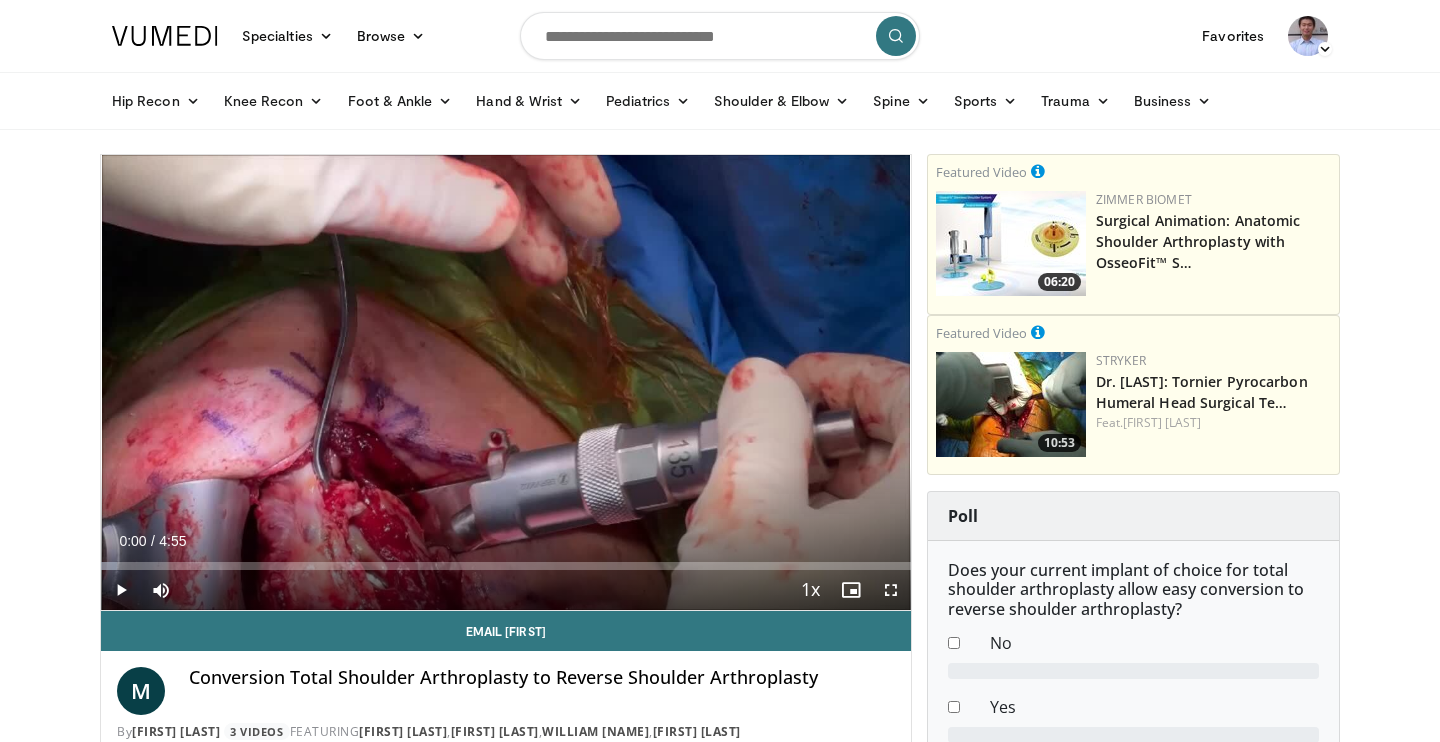 click at bounding box center [121, 590] 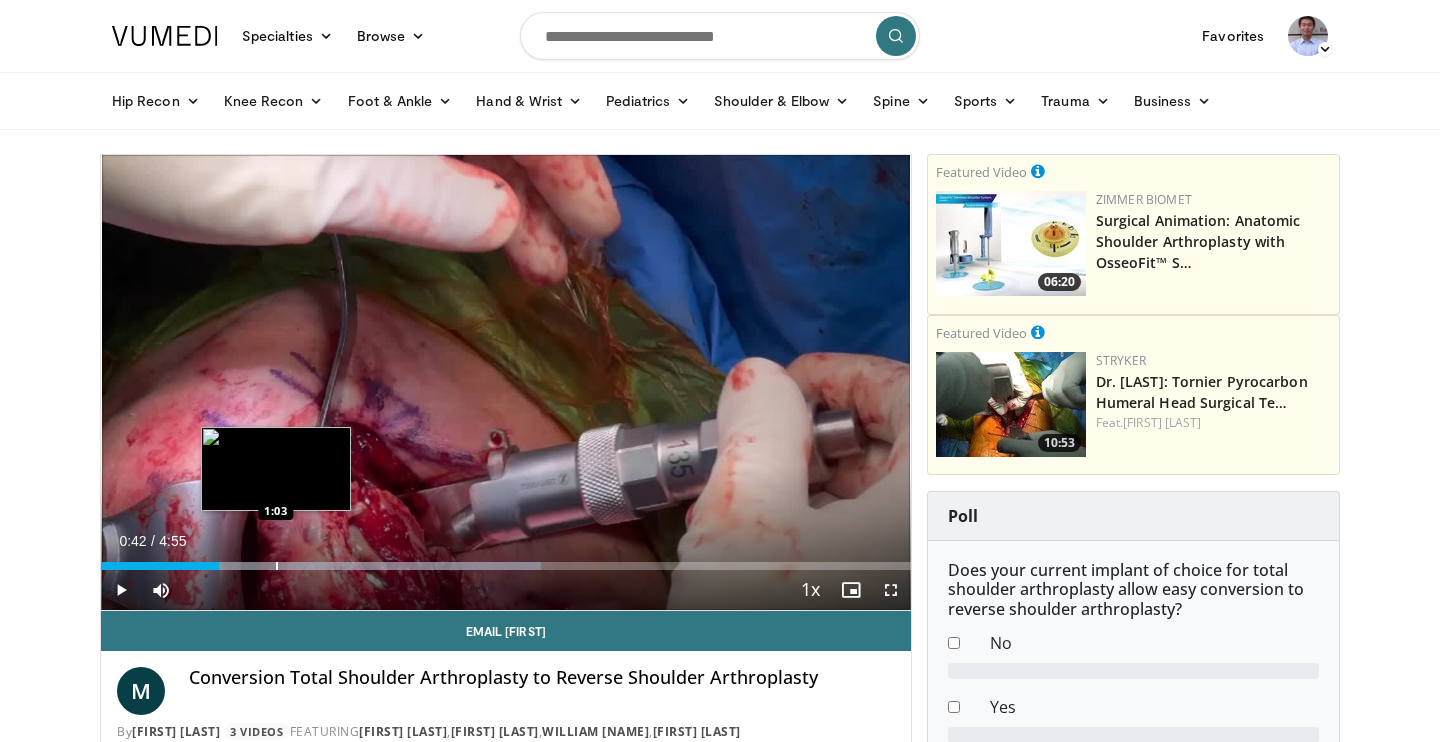 click at bounding box center [277, 566] 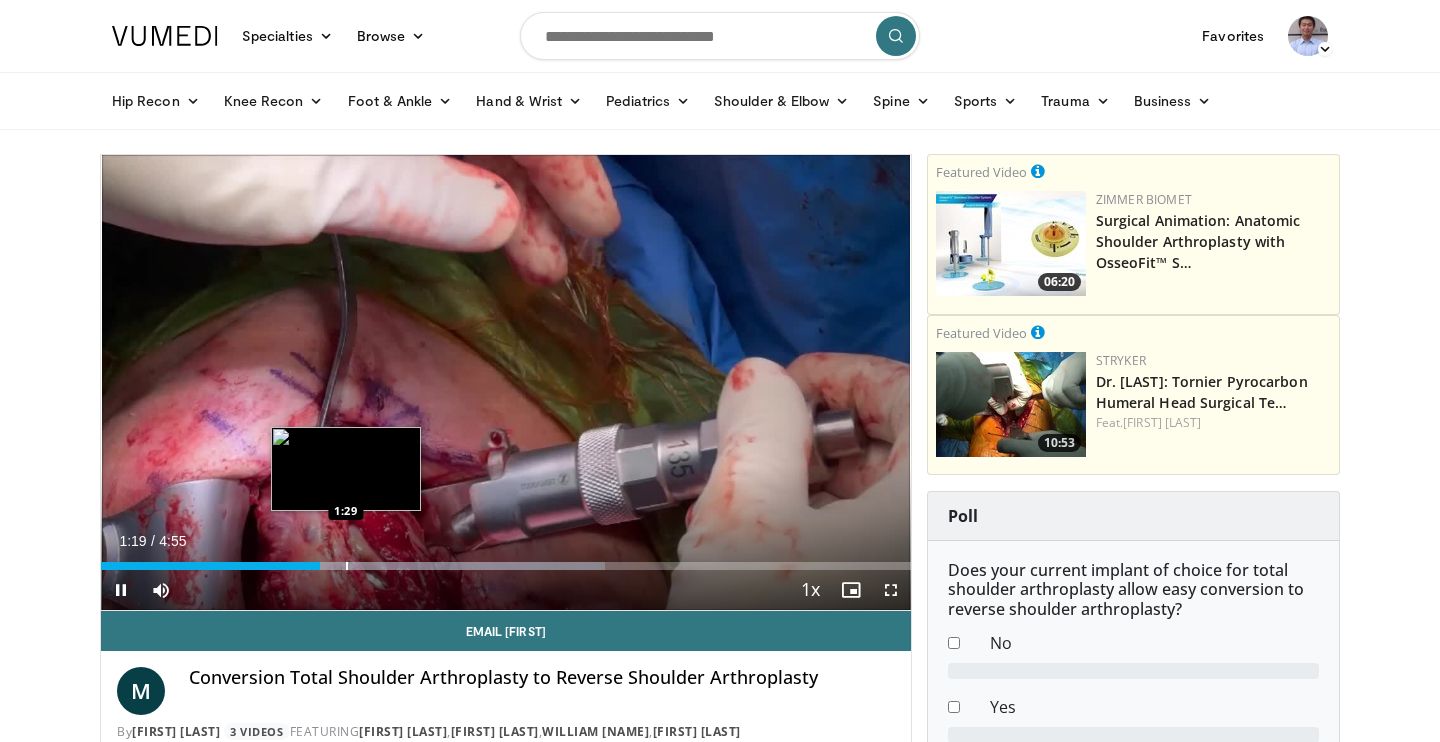 click at bounding box center (347, 566) 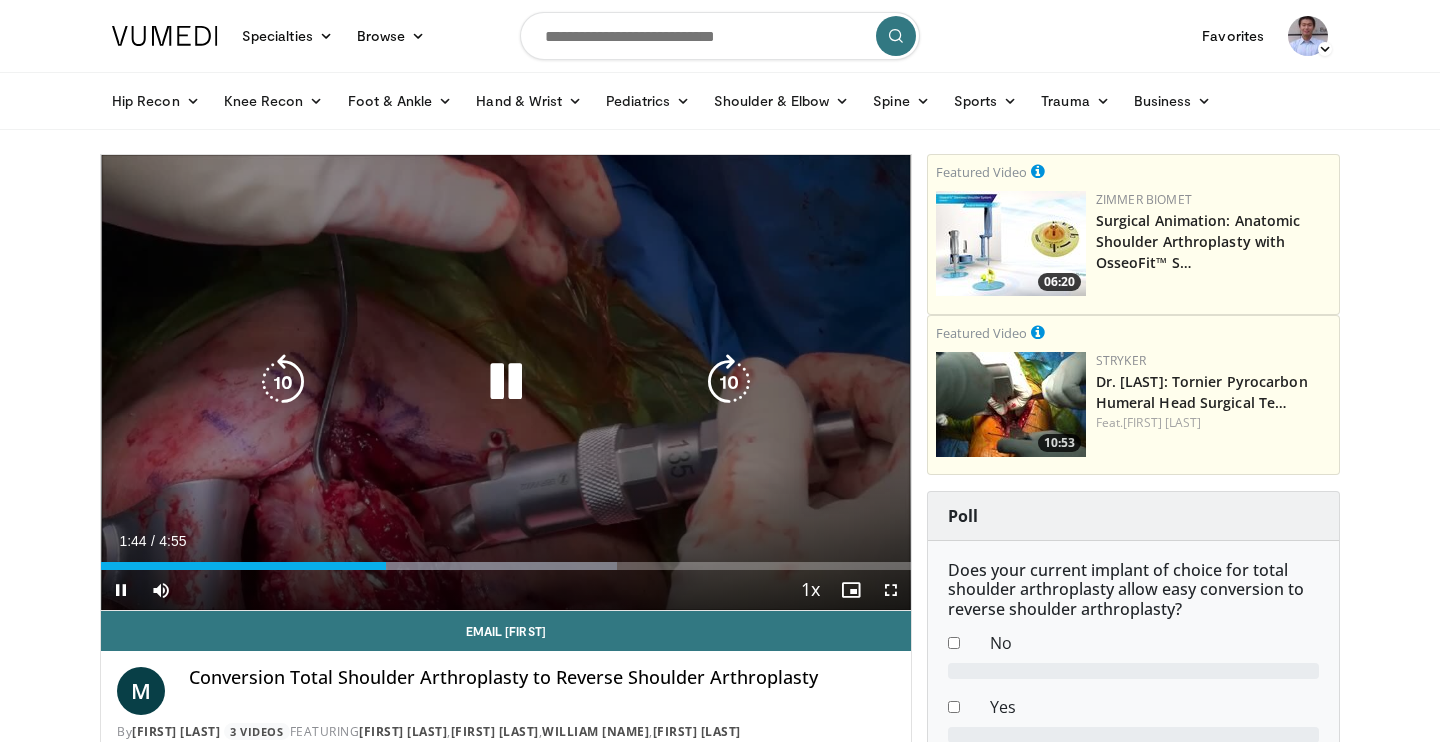click at bounding box center (506, 382) 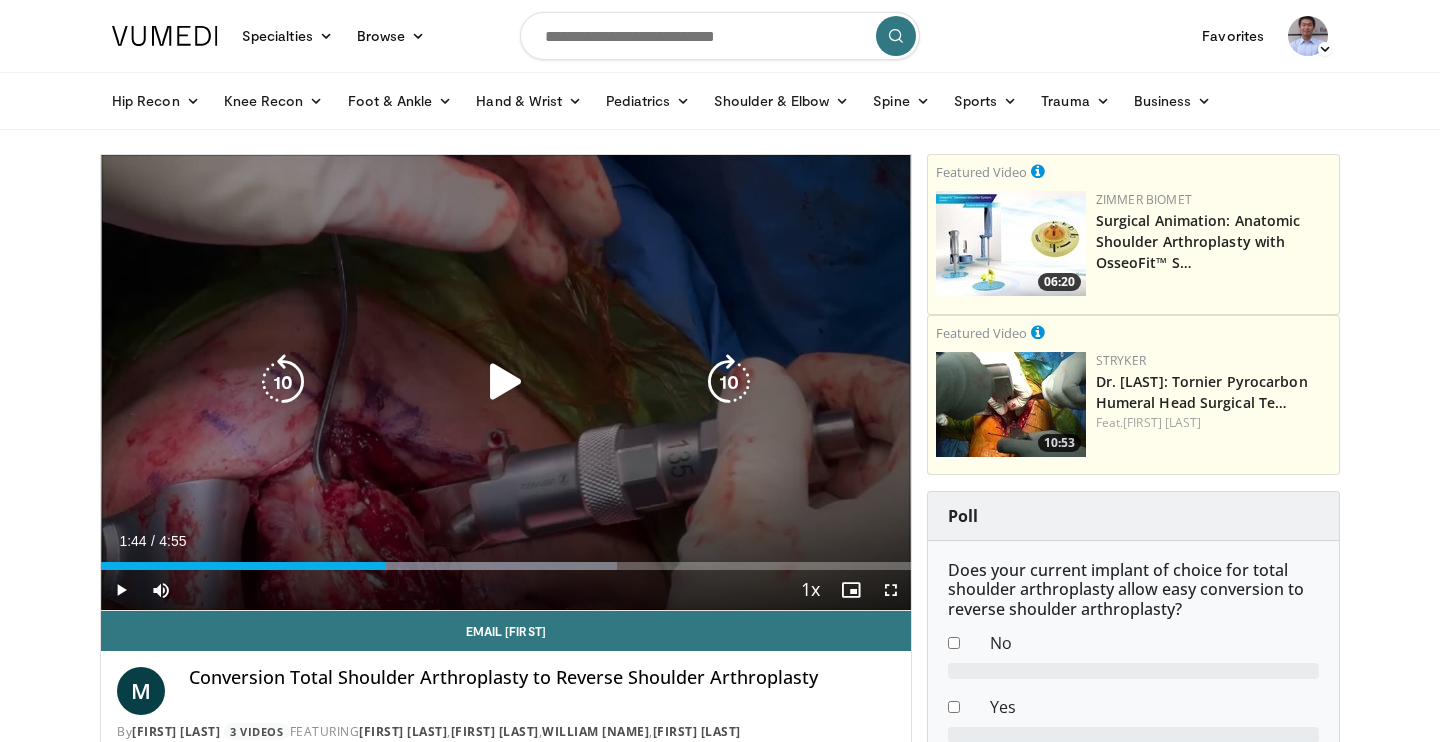click at bounding box center (506, 382) 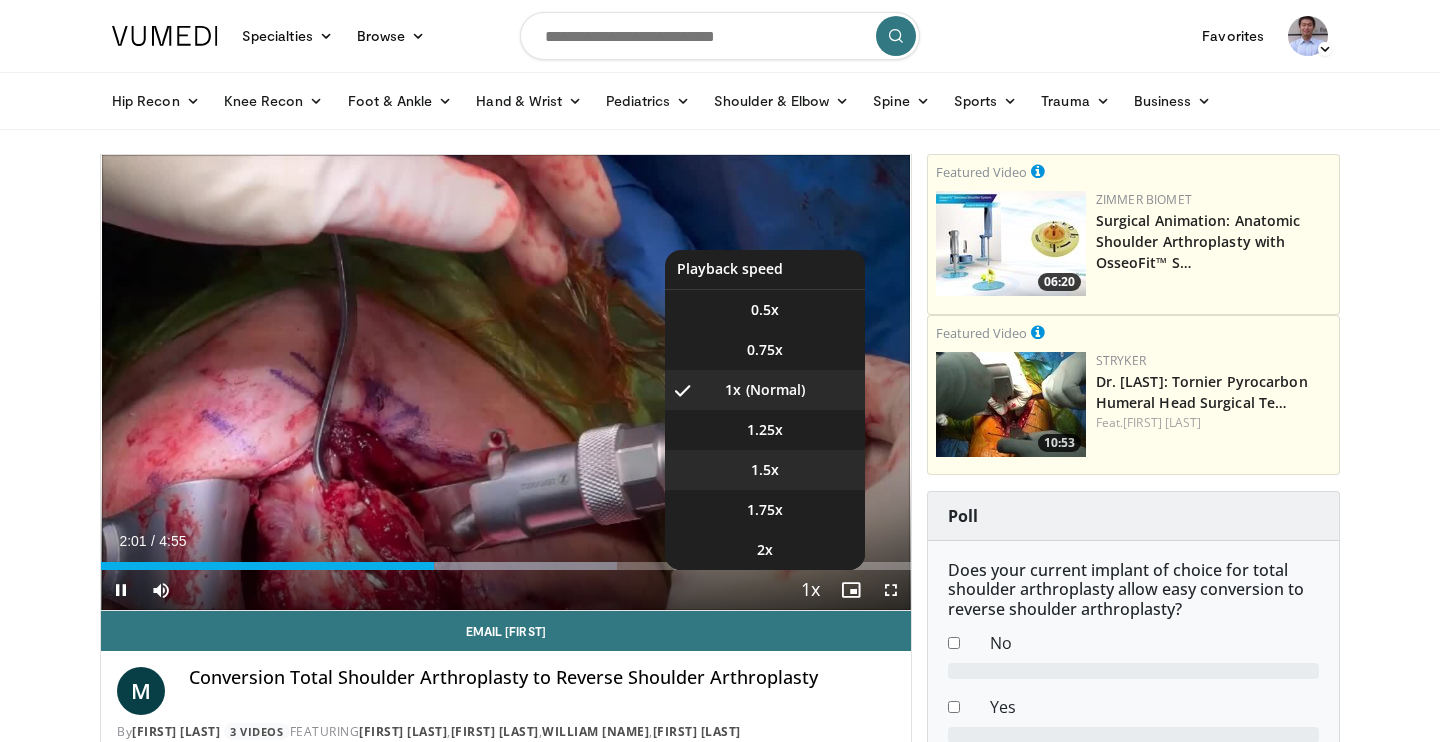click on "1.5x" at bounding box center [765, 470] 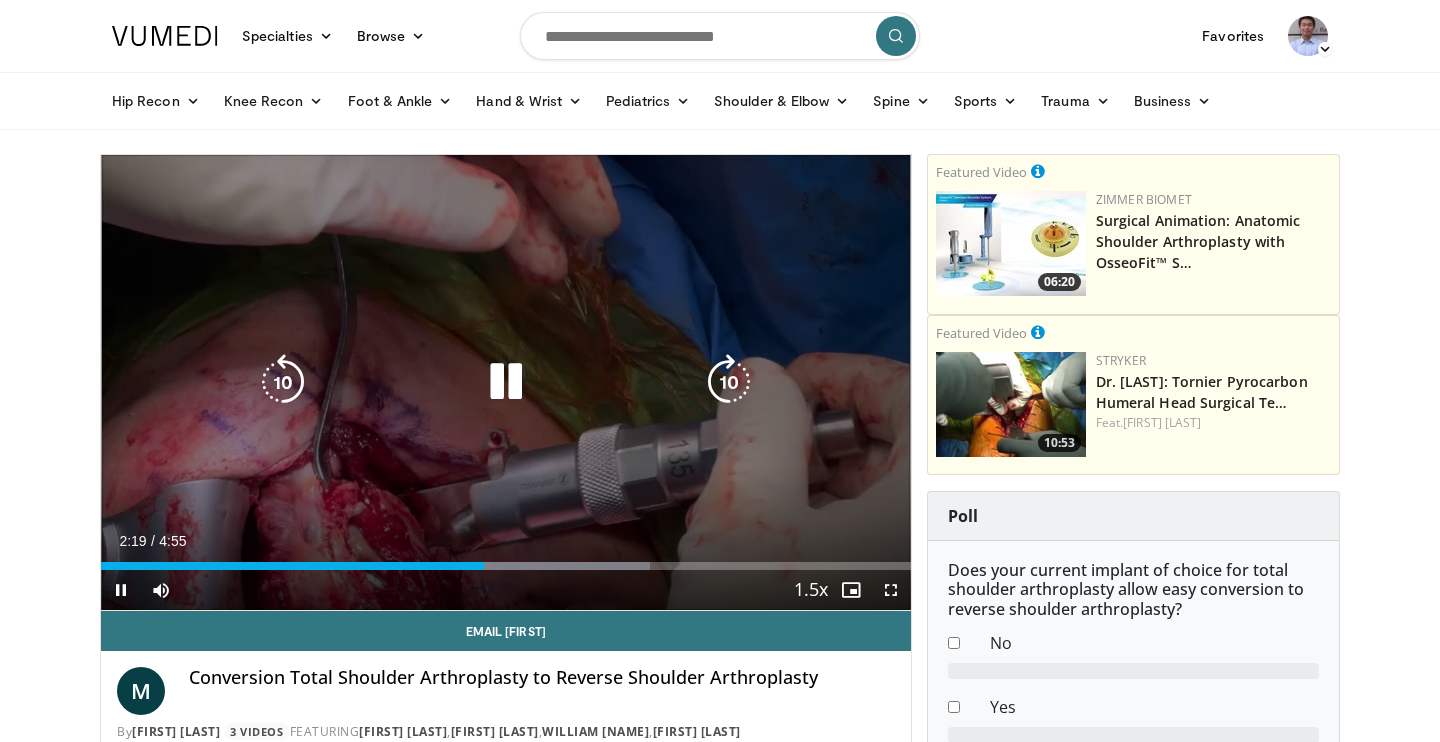 click at bounding box center (506, 382) 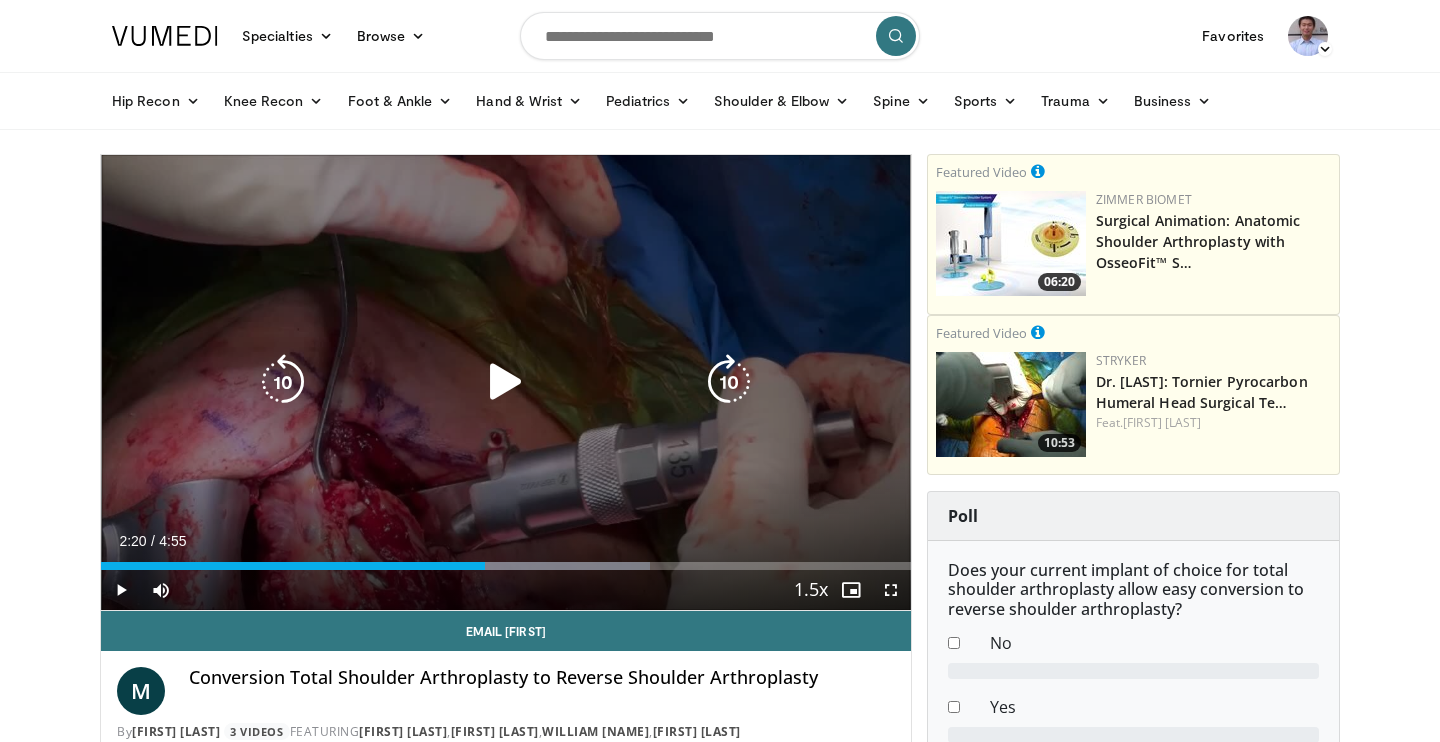 click at bounding box center (506, 382) 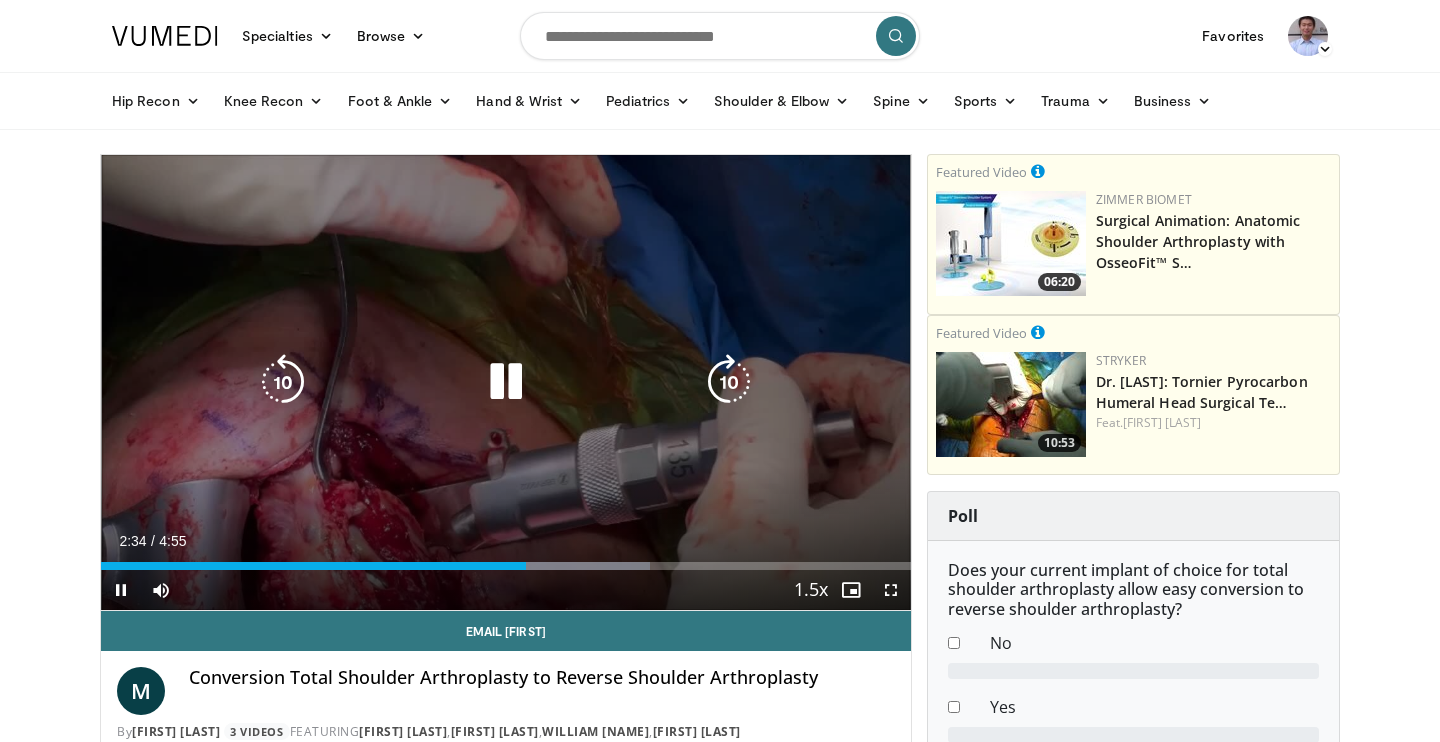 click at bounding box center [506, 382] 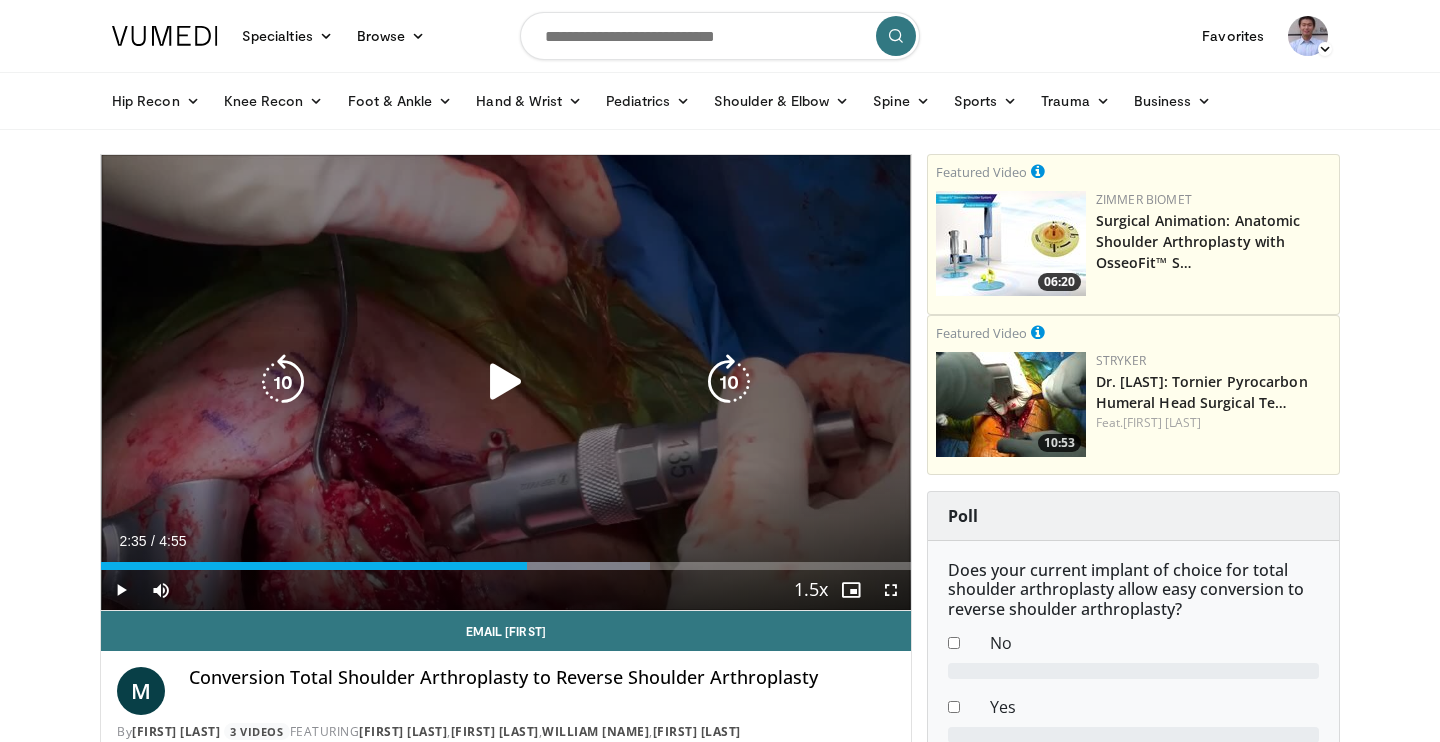 click at bounding box center [506, 382] 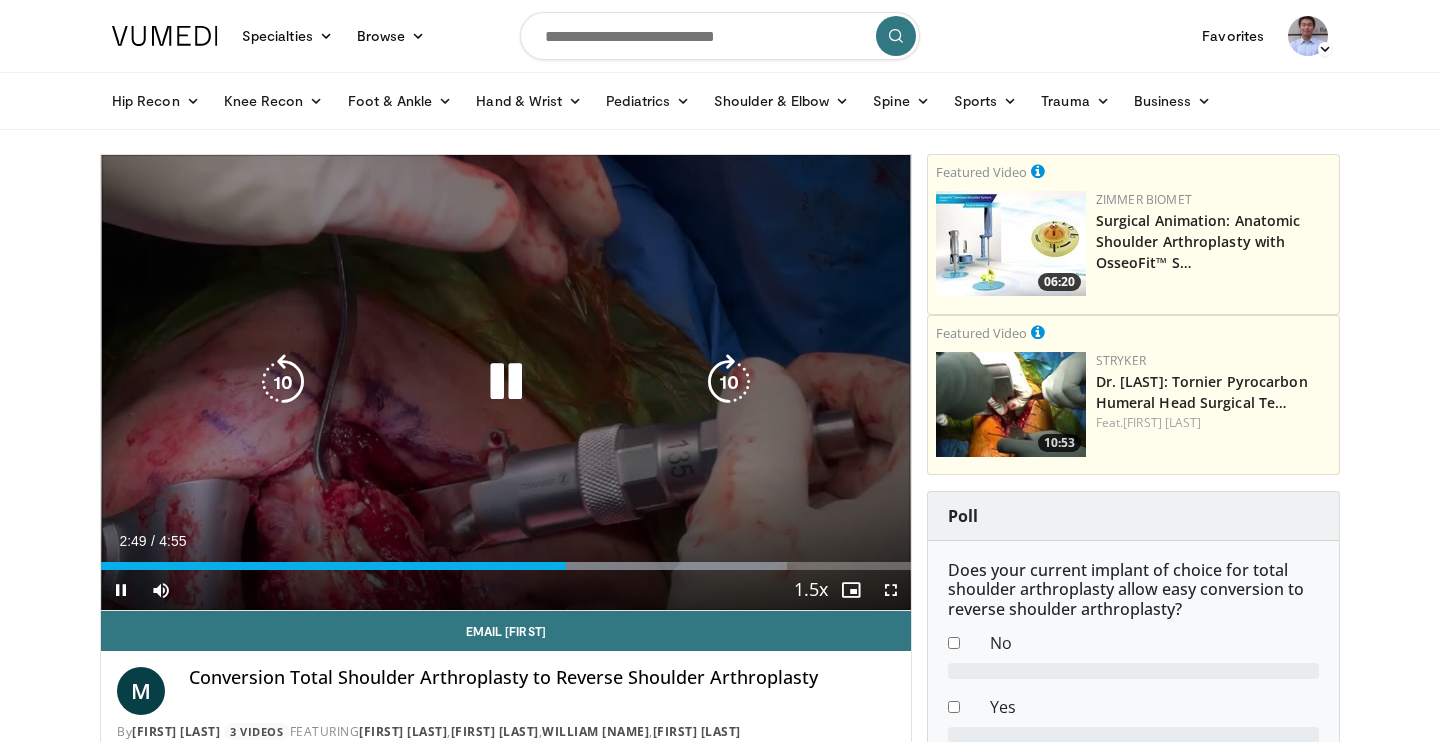click at bounding box center [506, 382] 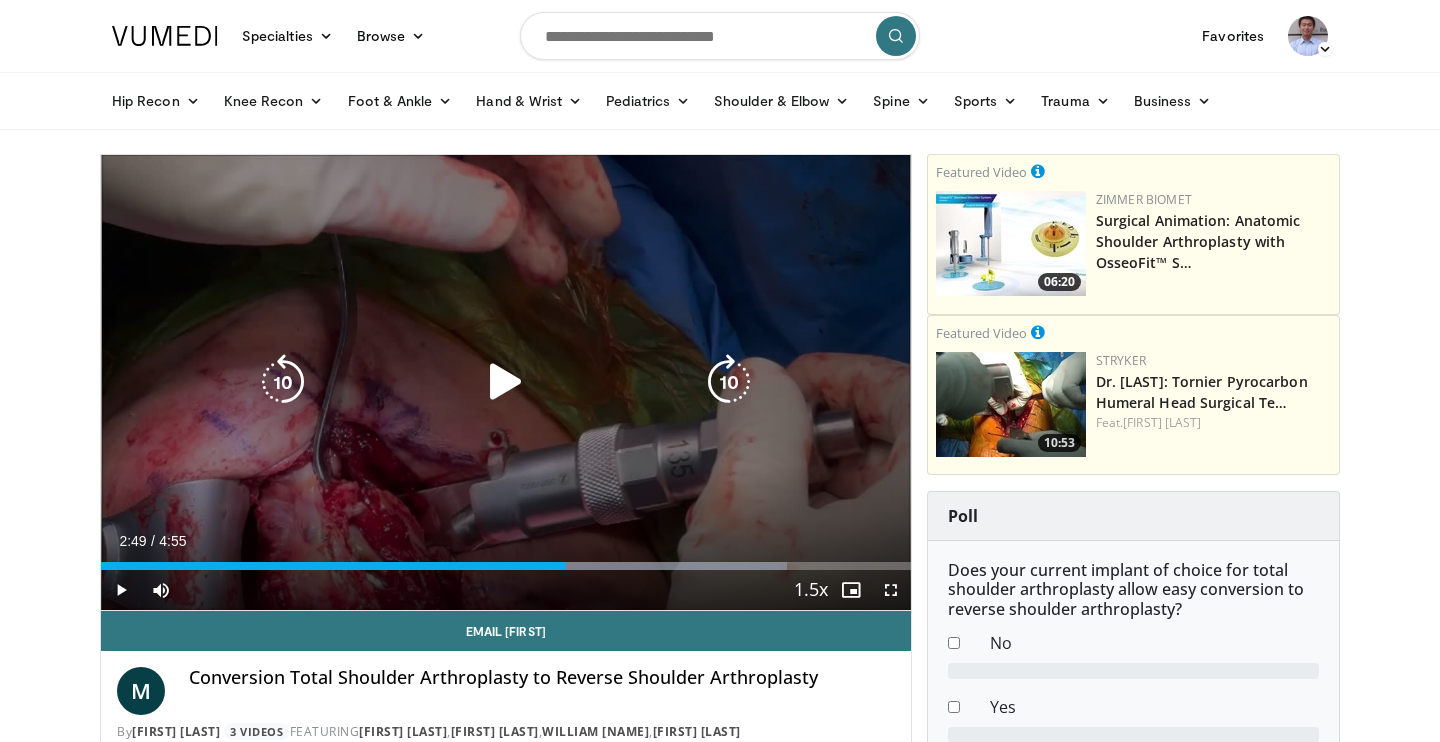 click at bounding box center (506, 382) 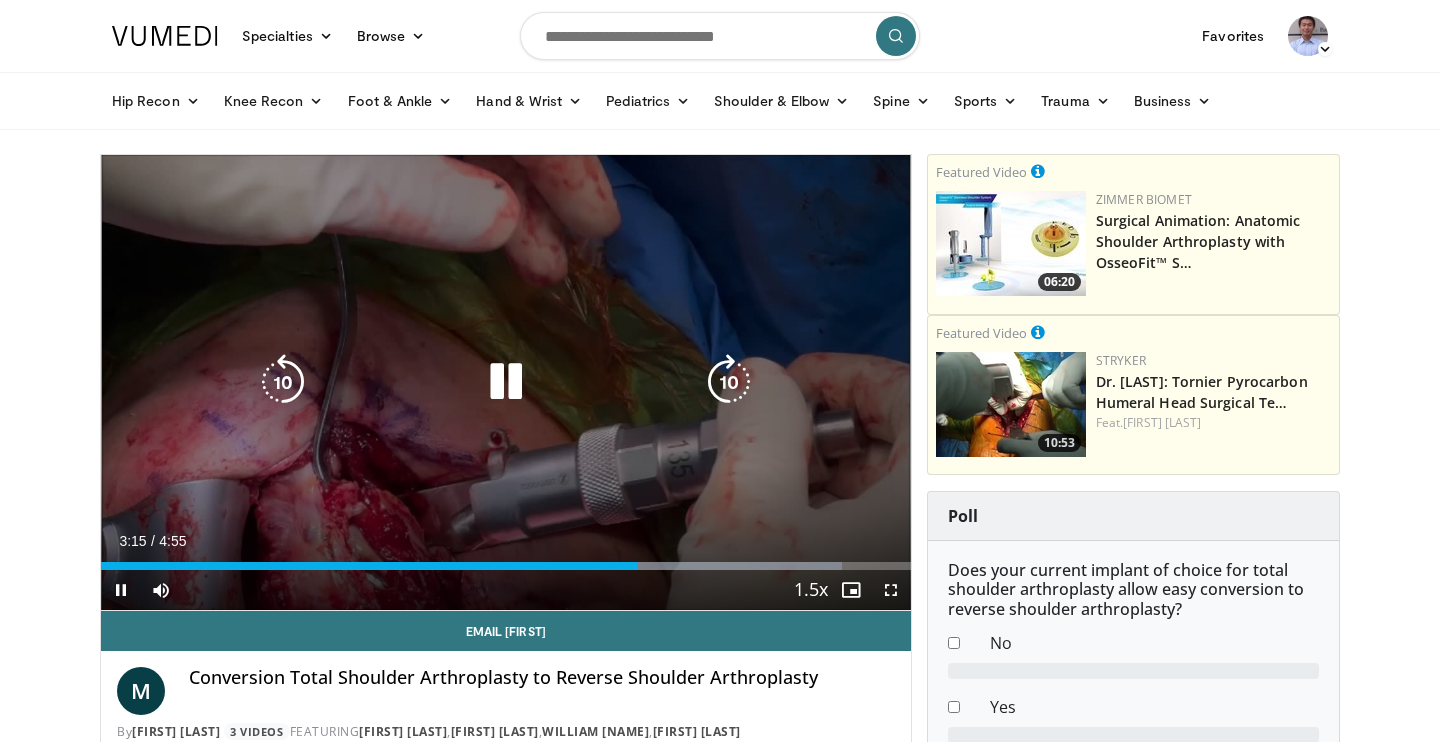 click at bounding box center [506, 382] 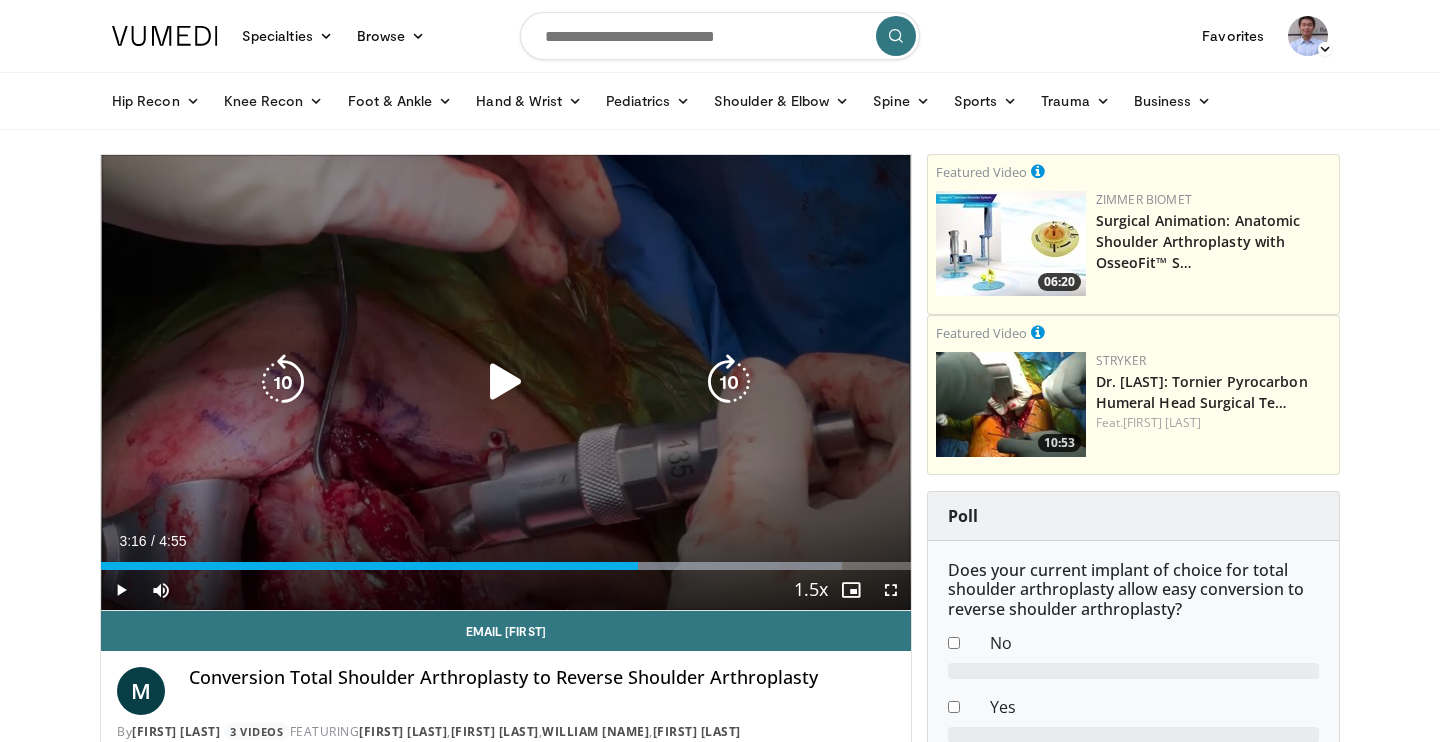 click at bounding box center [506, 382] 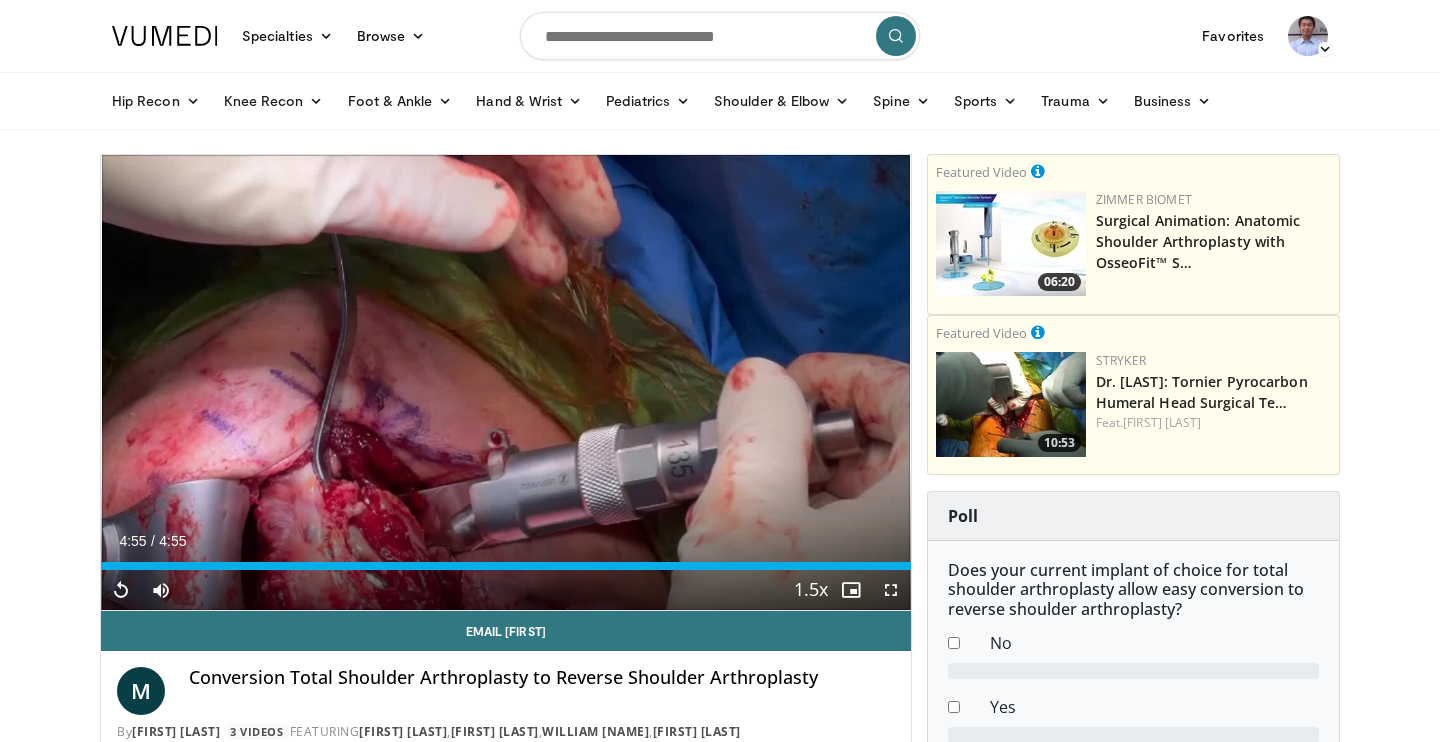 click on "Current Time  4:55 / Duration  4:55 Replay Skip Backward Skip Forward Mute Loaded :  99.97% 4:55 4:43 Stream Type  LIVE Seek to live, currently behind live LIVE   1.5x Playback Rate 0.5x 0.75x 1x 1.25x 1.5x , selected 1.75x 2x Chapters Chapters Descriptions descriptions off , selected Captions captions off , selected Audio Track en (Main) , selected Fullscreen Enable picture-in-picture mode" at bounding box center [506, 590] 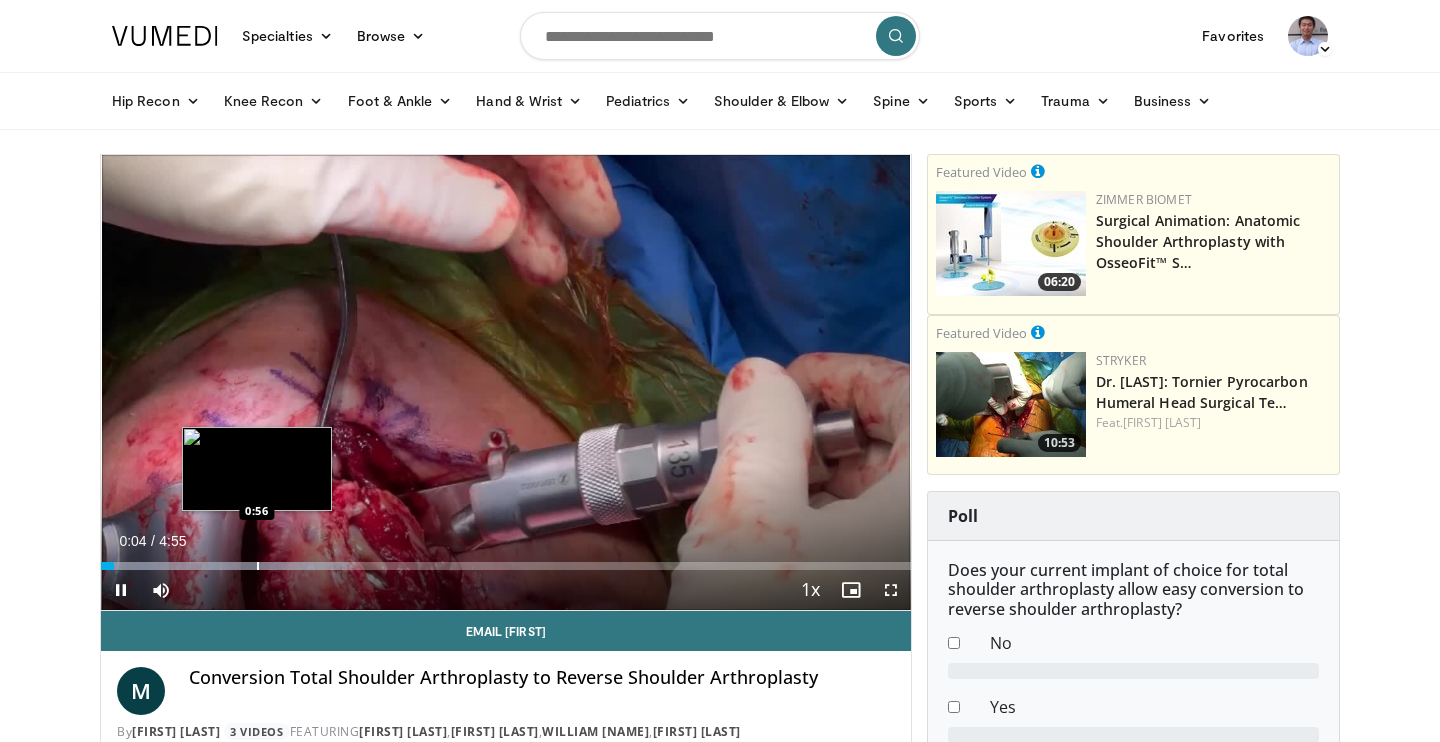click on "Loaded :  30.34% 0:04 0:56" at bounding box center (506, 560) 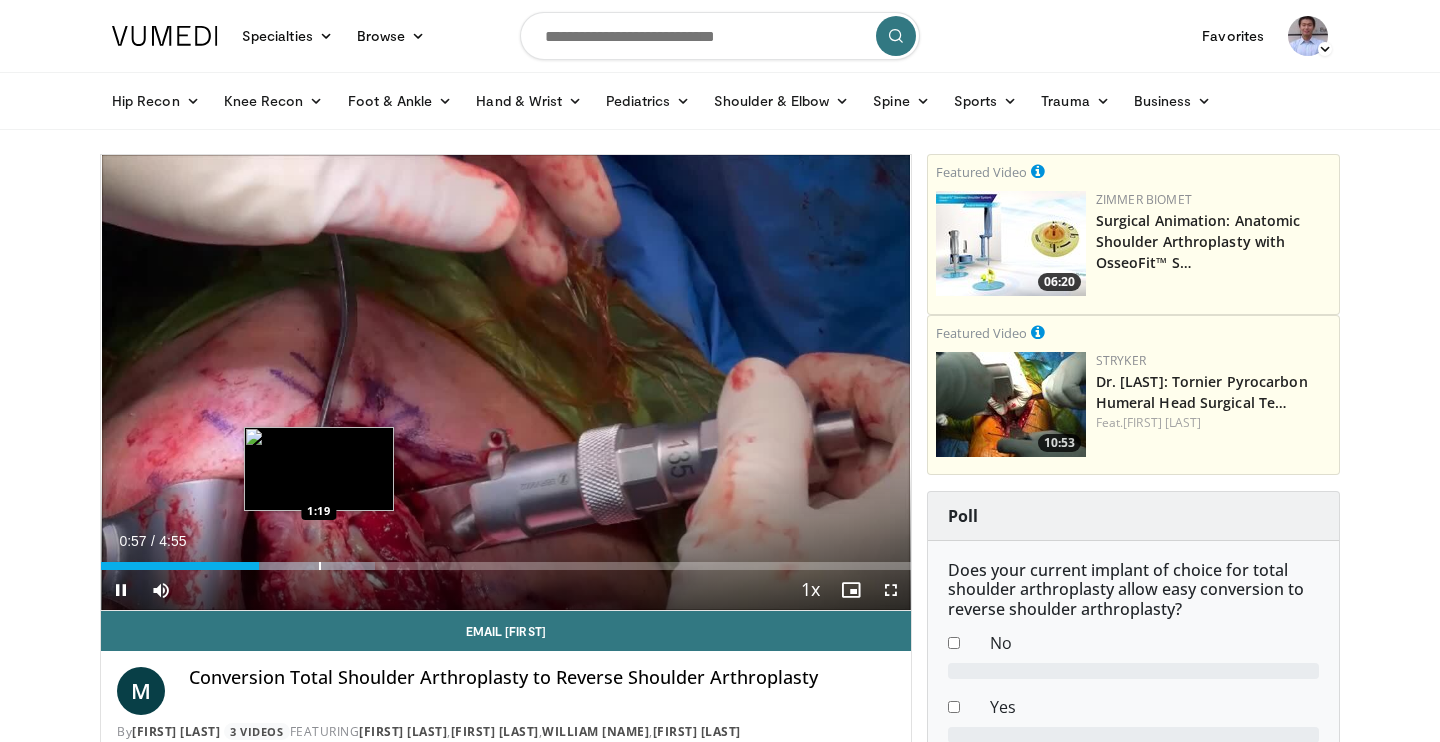 click at bounding box center [320, 566] 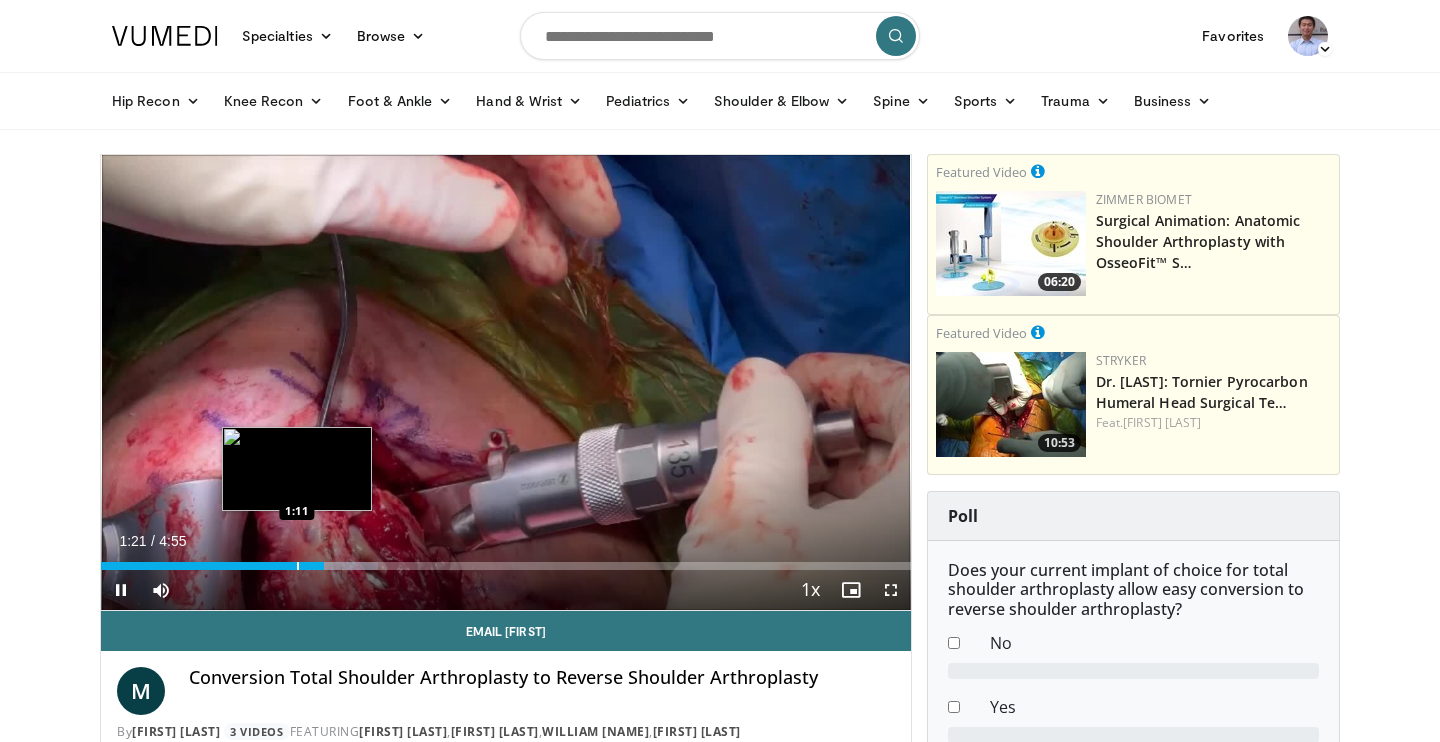 click at bounding box center [298, 566] 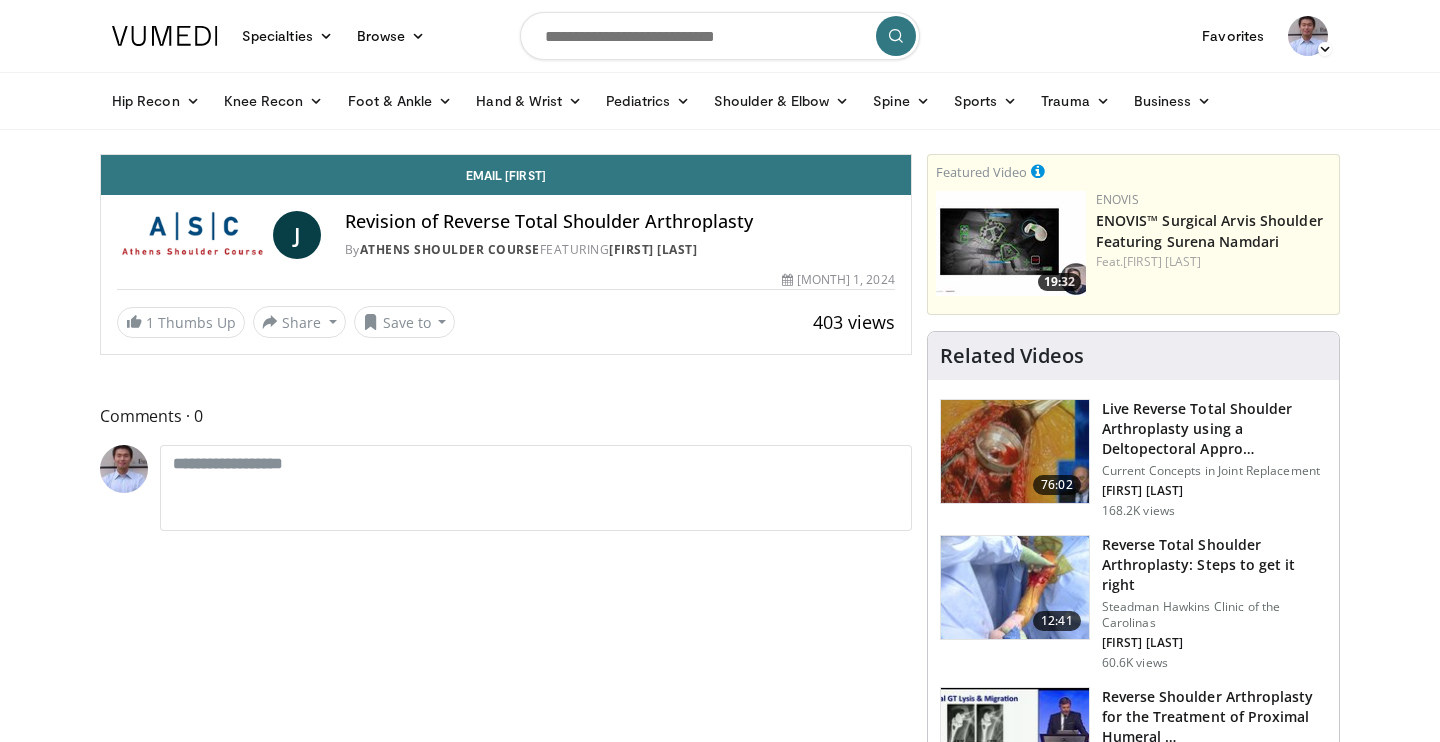 scroll, scrollTop: 0, scrollLeft: 0, axis: both 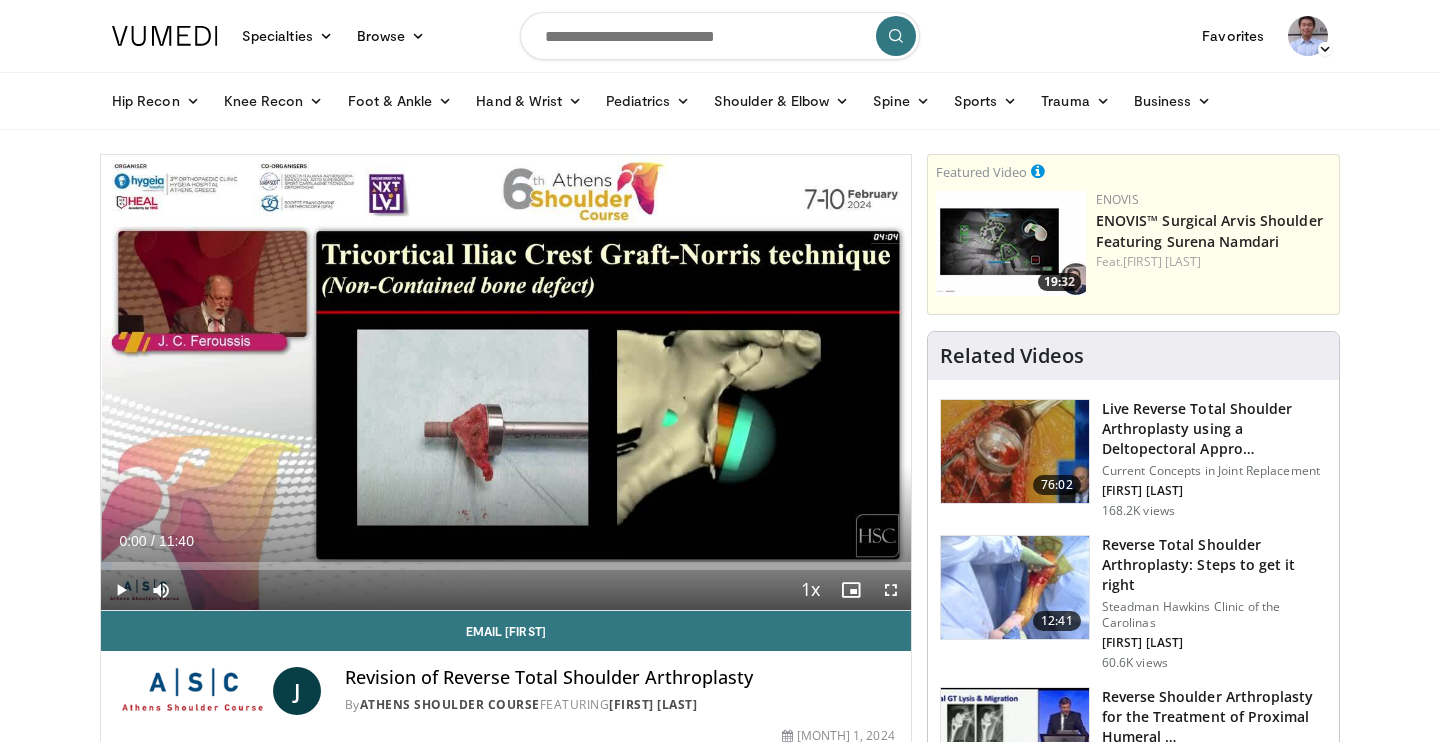 click at bounding box center (121, 590) 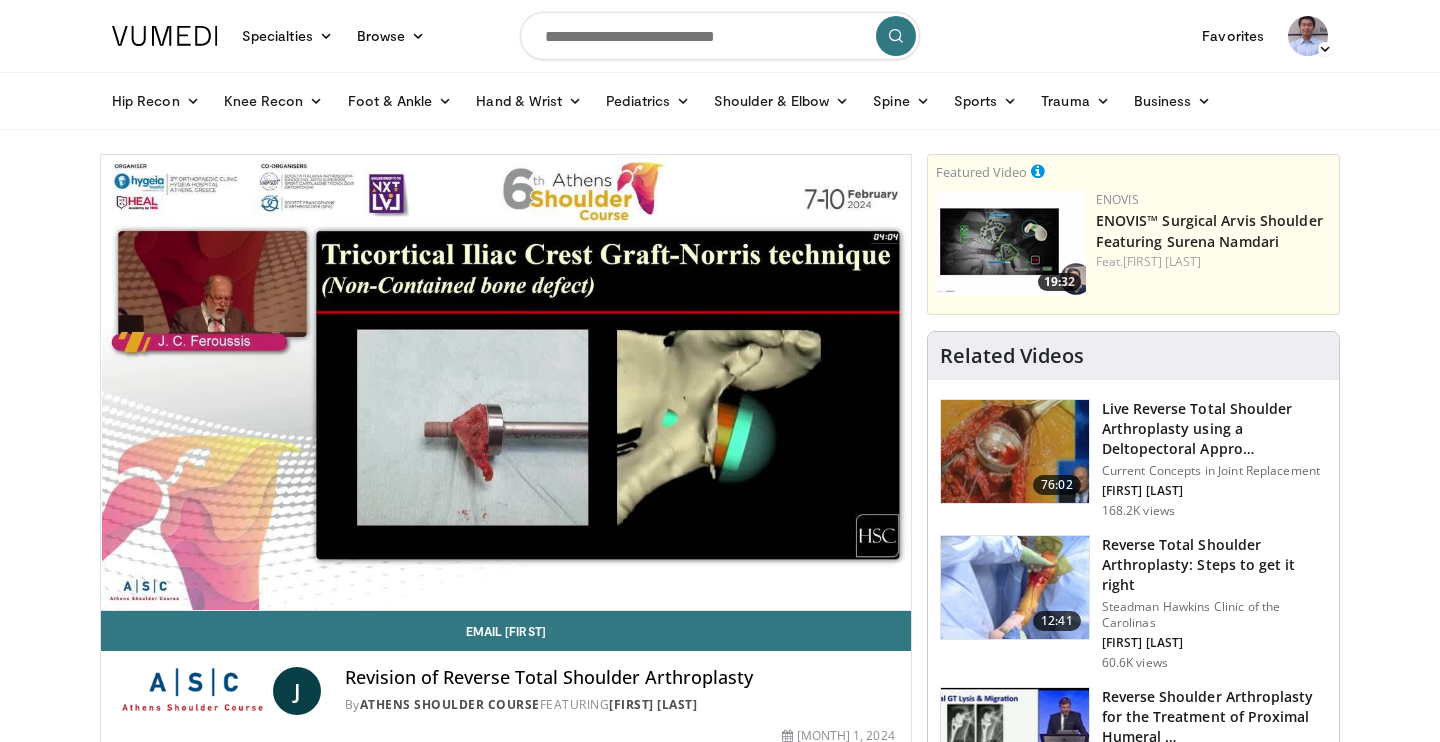 click on "10 seconds
Tap to unmute" at bounding box center (506, 382) 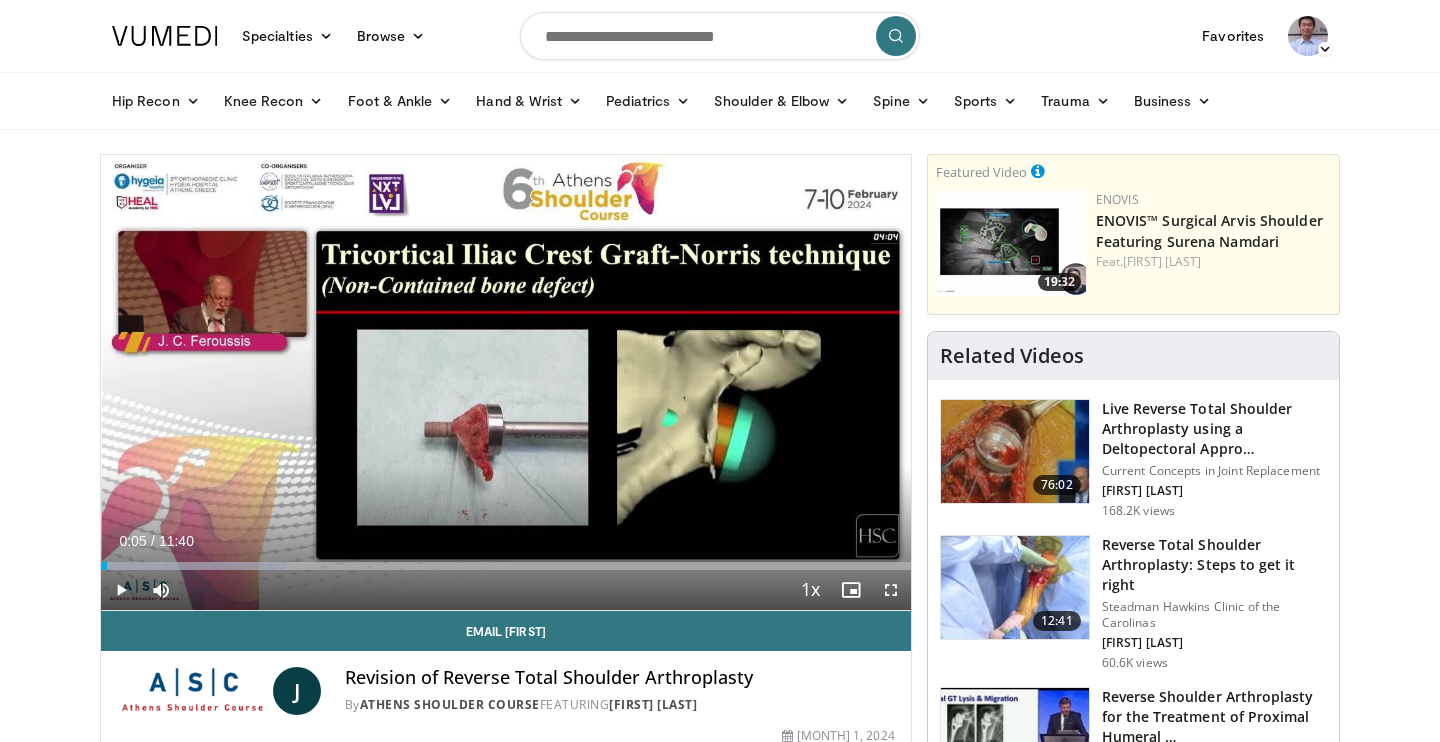 click at bounding box center [121, 590] 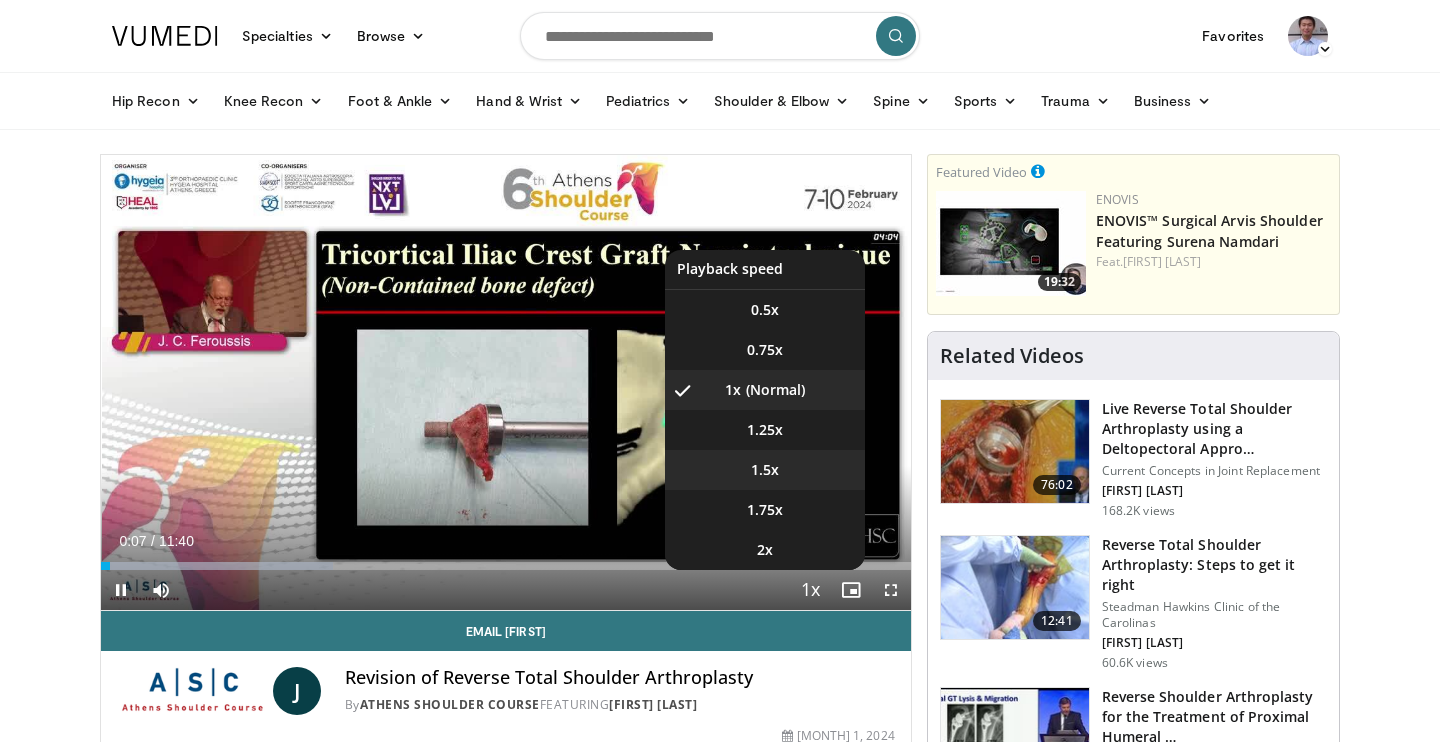 click on "1.5x" at bounding box center [765, 470] 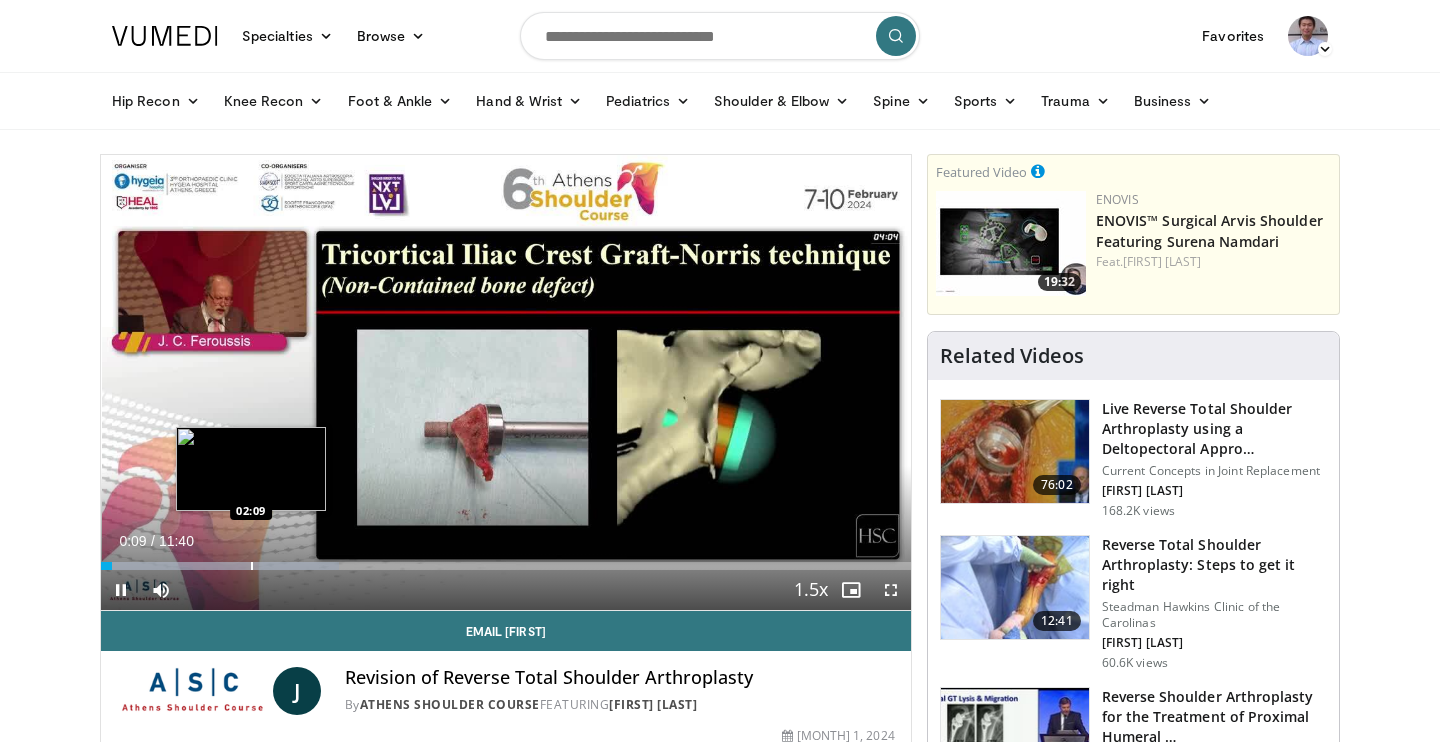 click at bounding box center (252, 566) 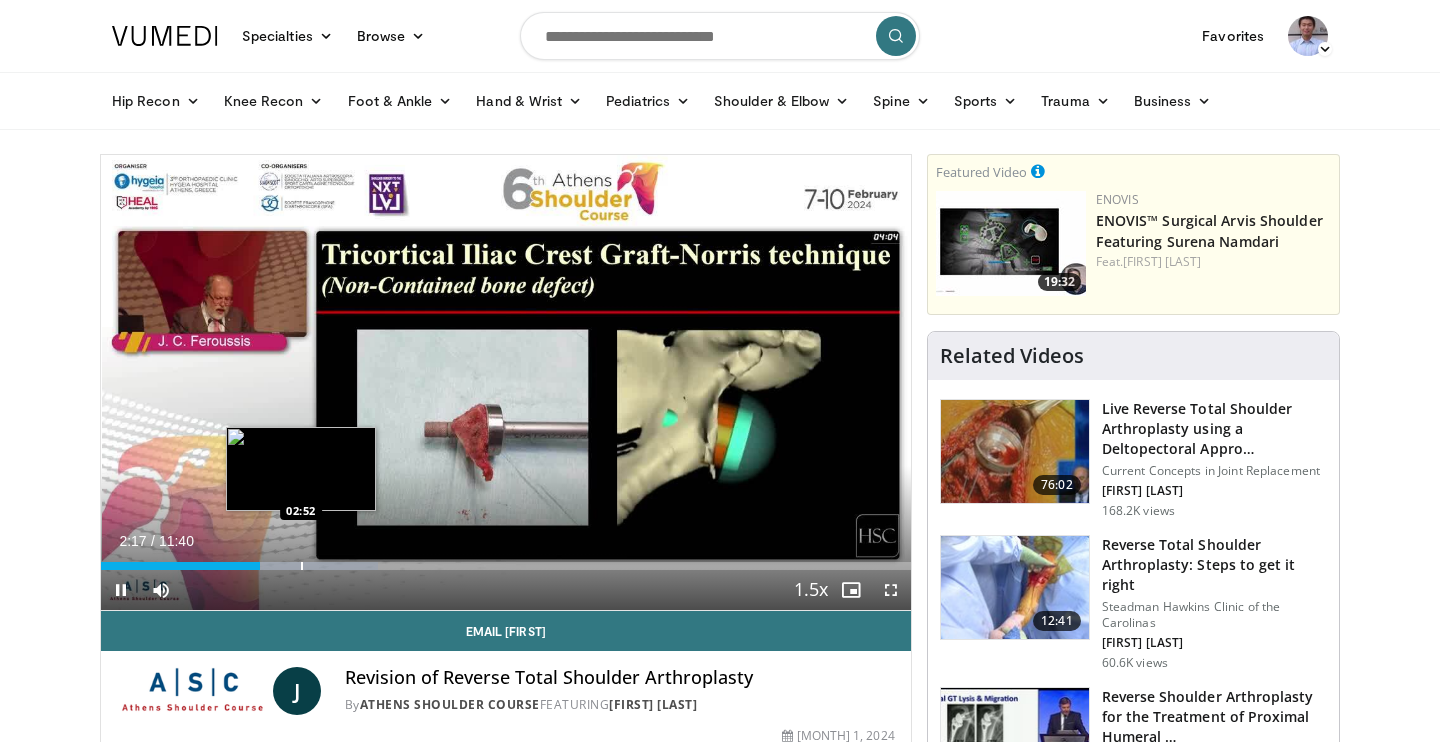 click at bounding box center (302, 566) 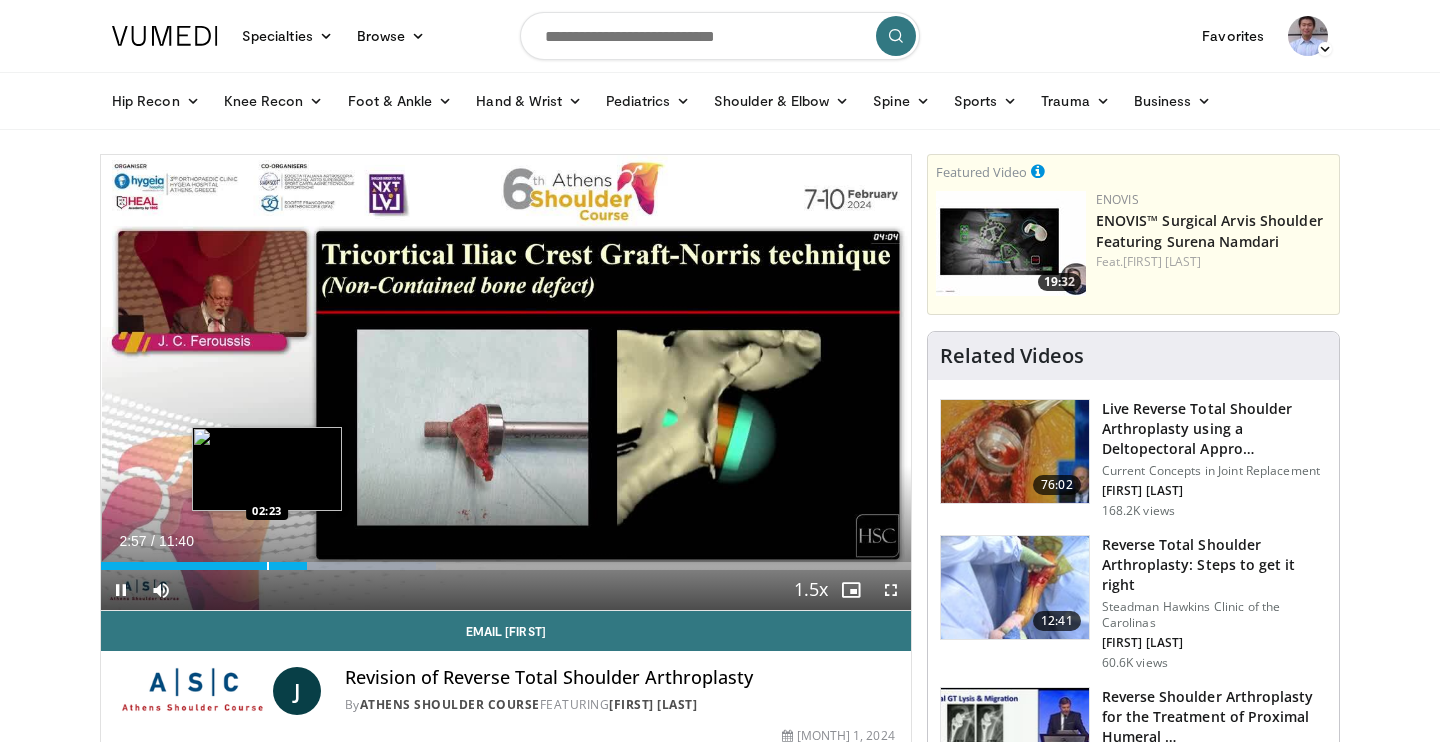 click at bounding box center [268, 566] 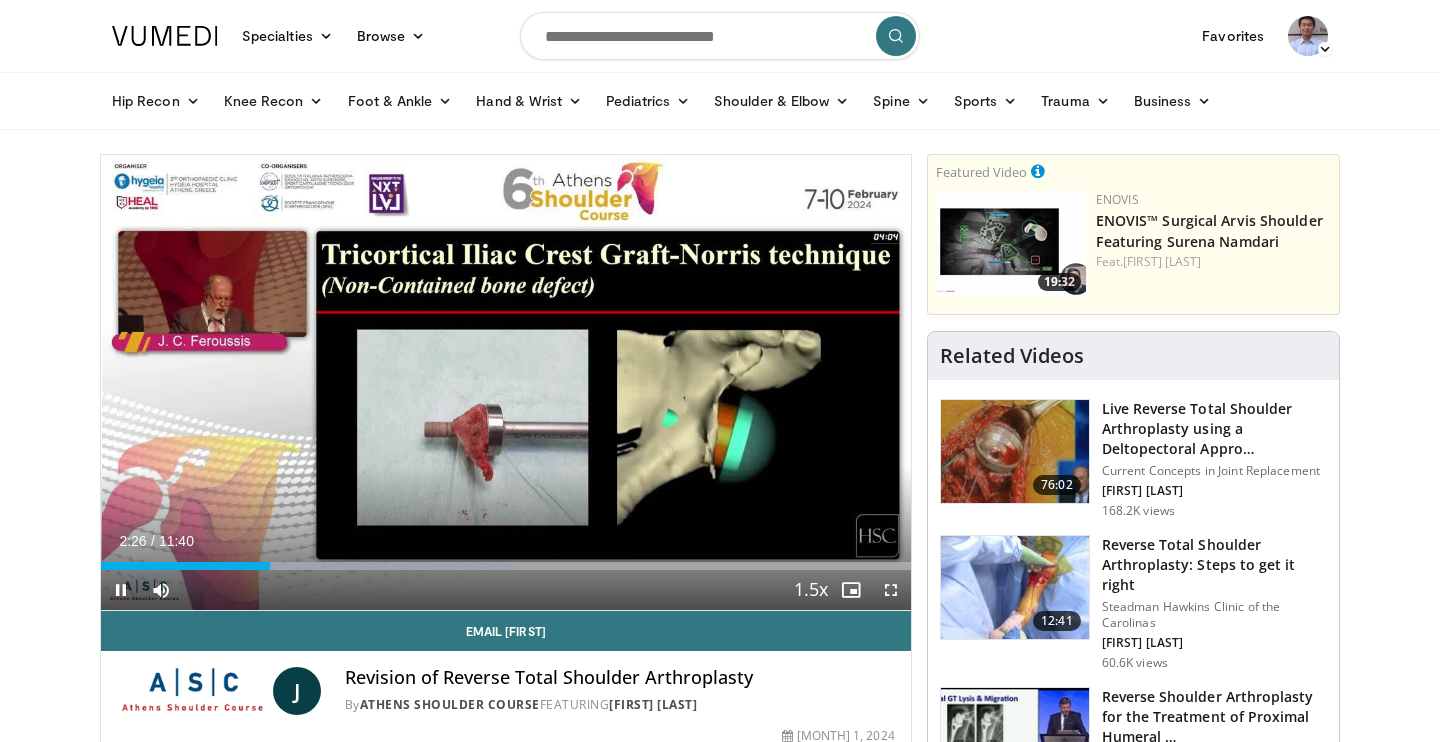click on "Current Time  2:26 / Duration  11:40 Pause Skip Backward Skip Forward Mute 100% Loaded :  51.42% 02:26 01:46 Stream Type  LIVE Seek to live, currently behind live LIVE   1.5x Playback Rate 0.5x 0.75x 1x 1.25x 1.5x , selected 1.75x 2x Chapters Chapters Descriptions descriptions off , selected Captions captions off , selected Audio Track en (Main) , selected Fullscreen Enable picture-in-picture mode" at bounding box center [506, 590] 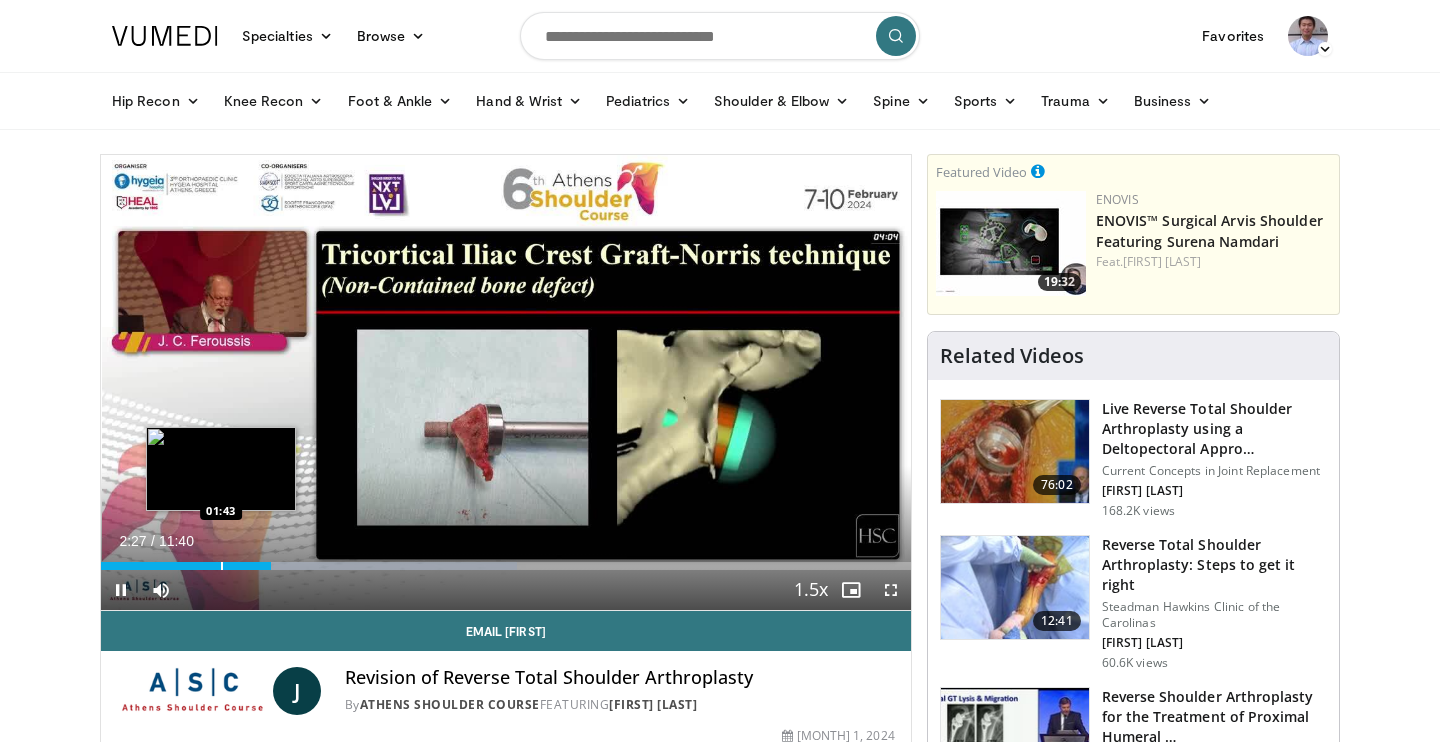 click on "Loaded :  51.42% 02:27 01:43" at bounding box center [506, 560] 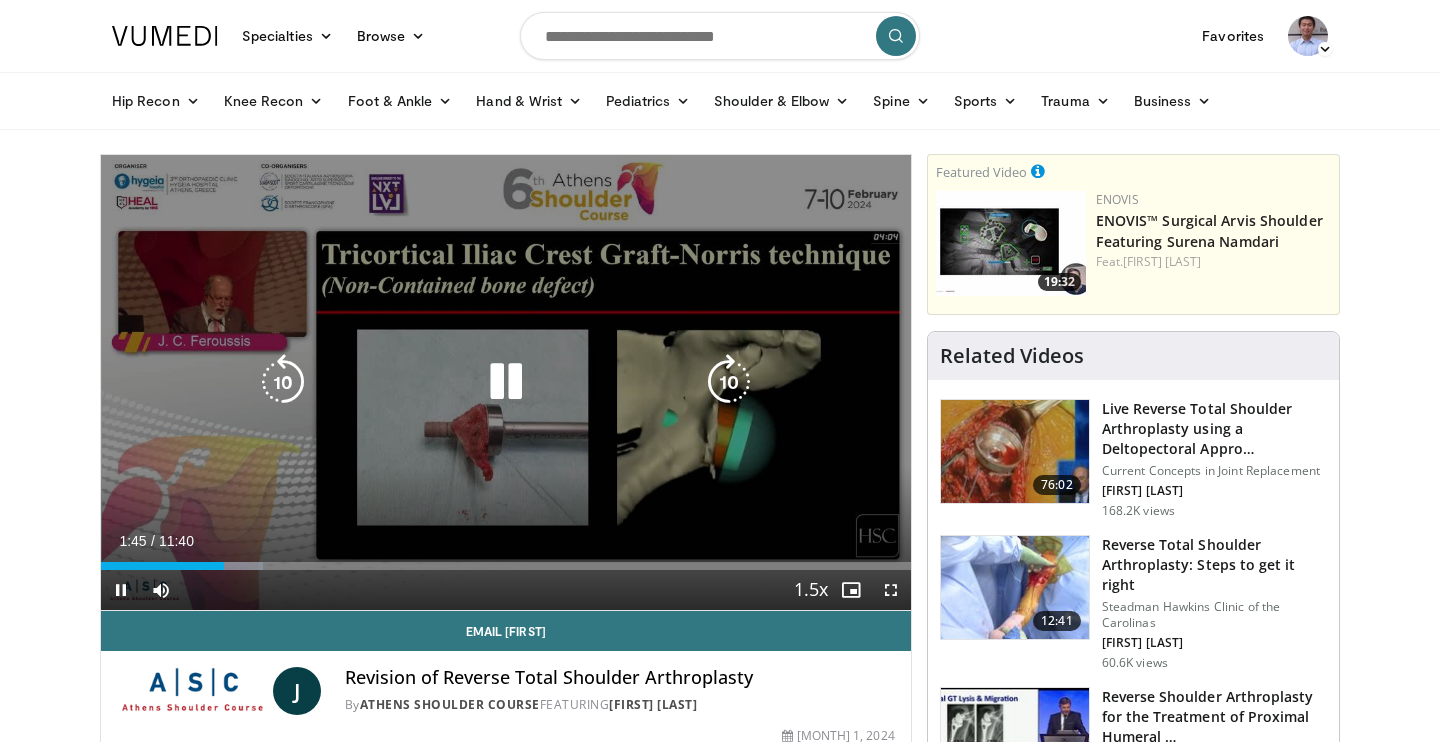 click at bounding box center (506, 382) 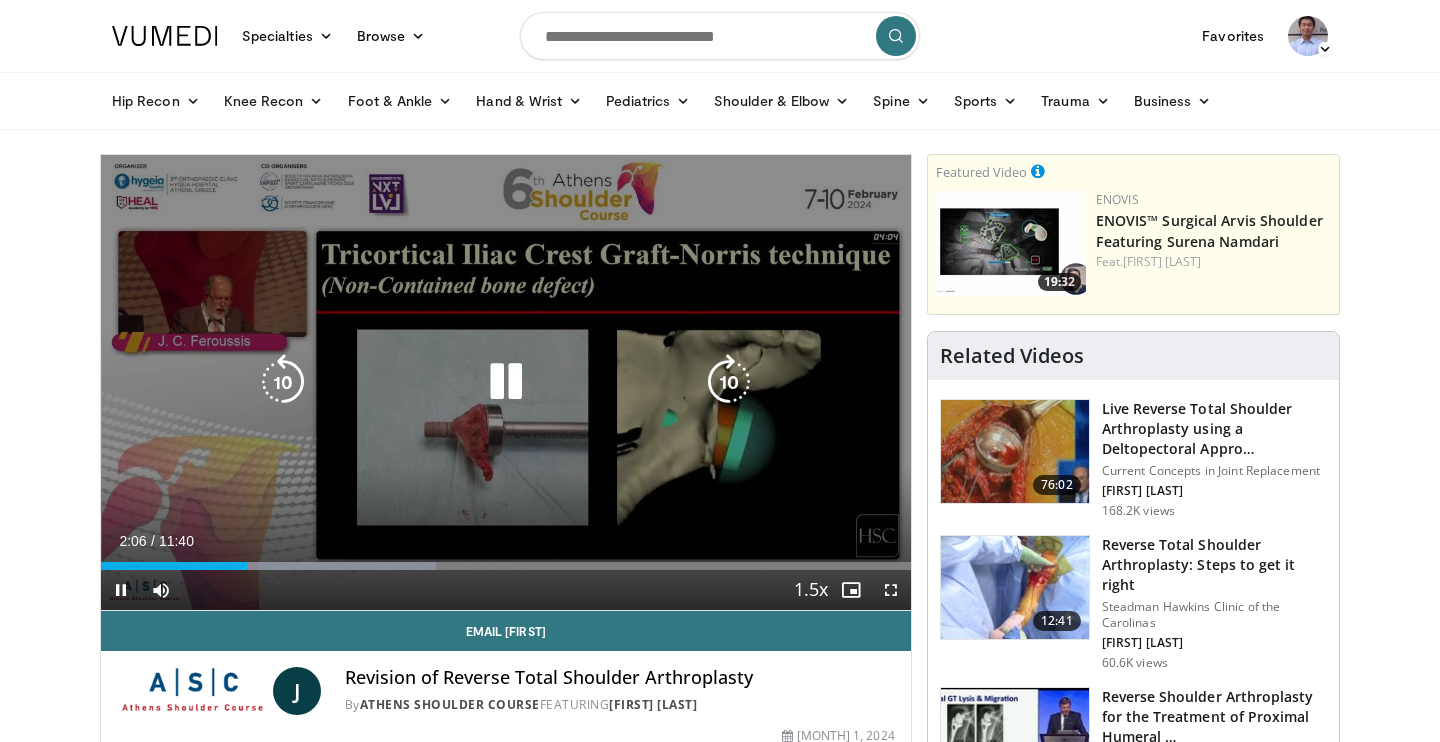 click at bounding box center (506, 382) 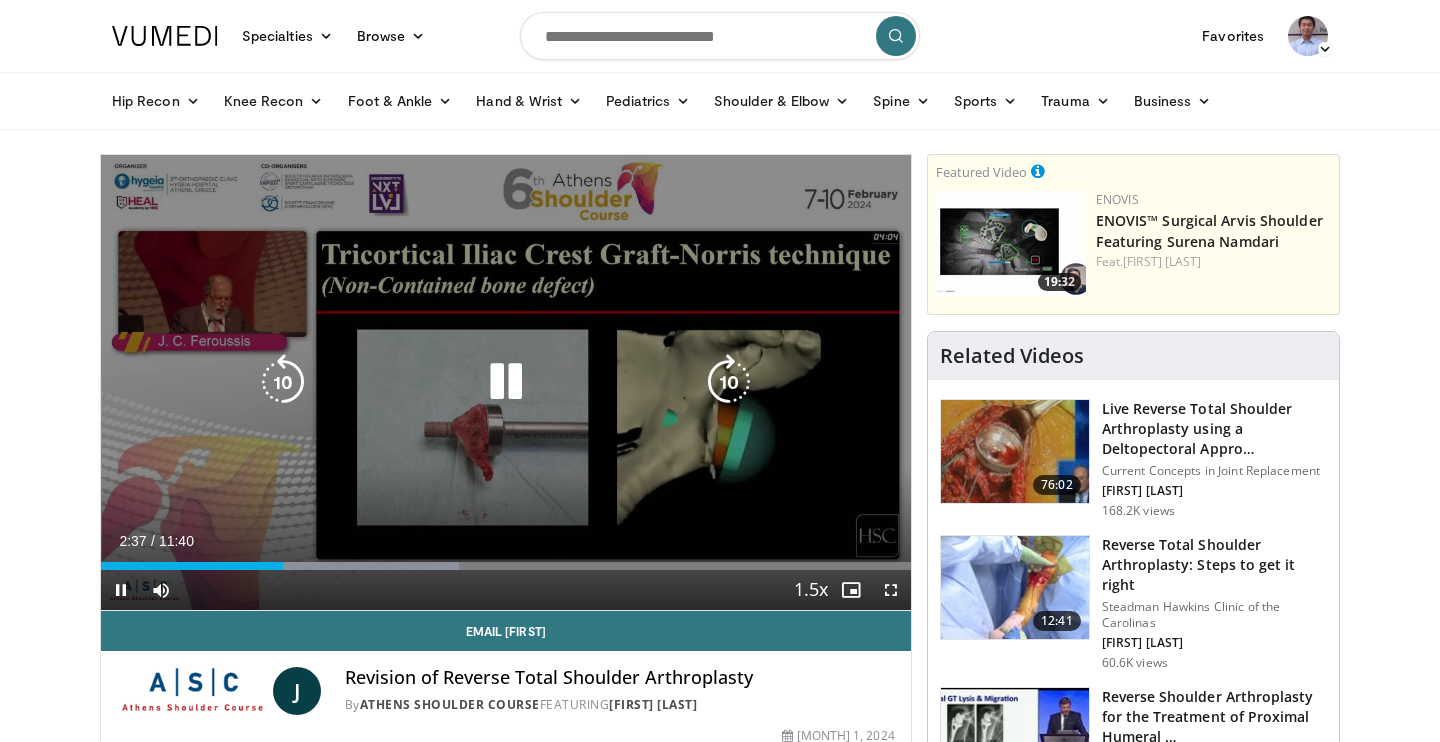 click at bounding box center (506, 382) 